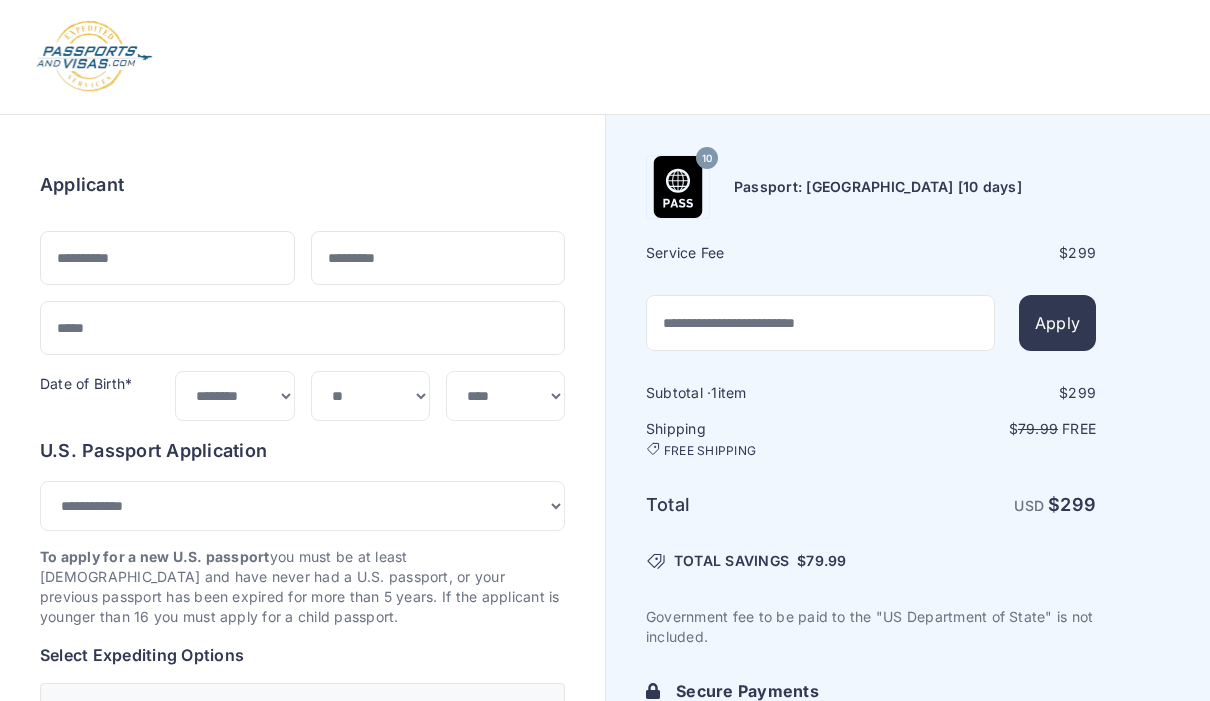 select on "***" 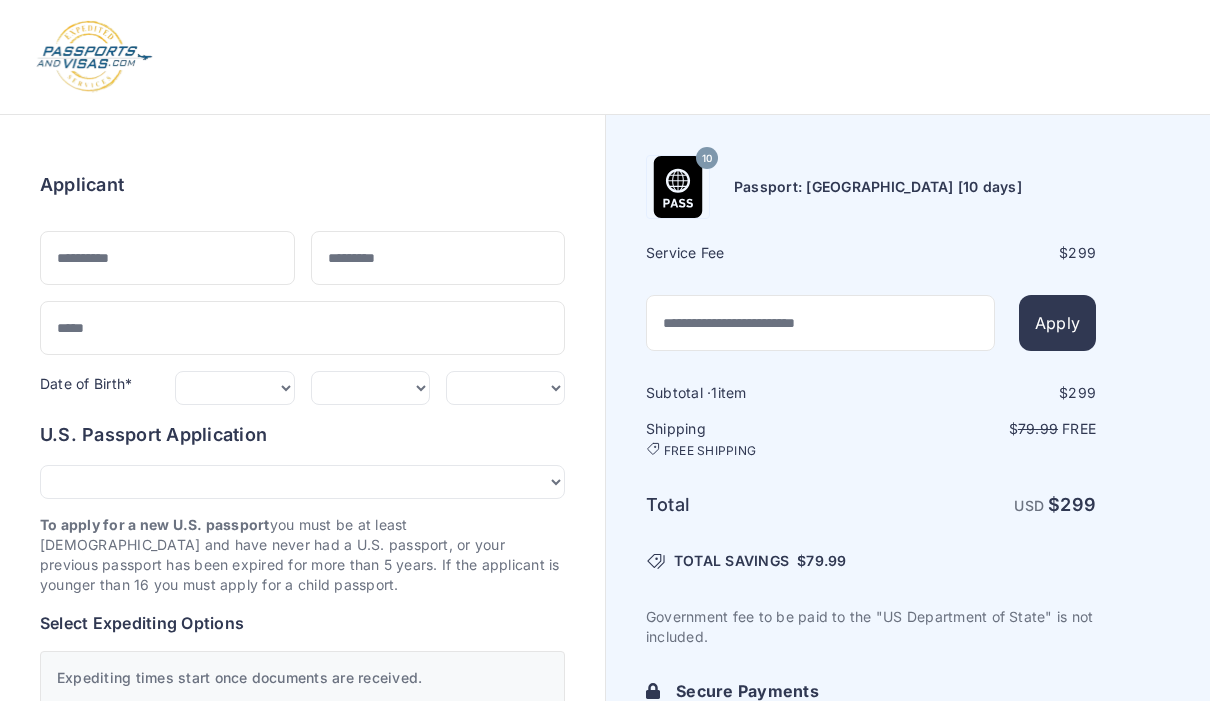 scroll, scrollTop: 0, scrollLeft: 0, axis: both 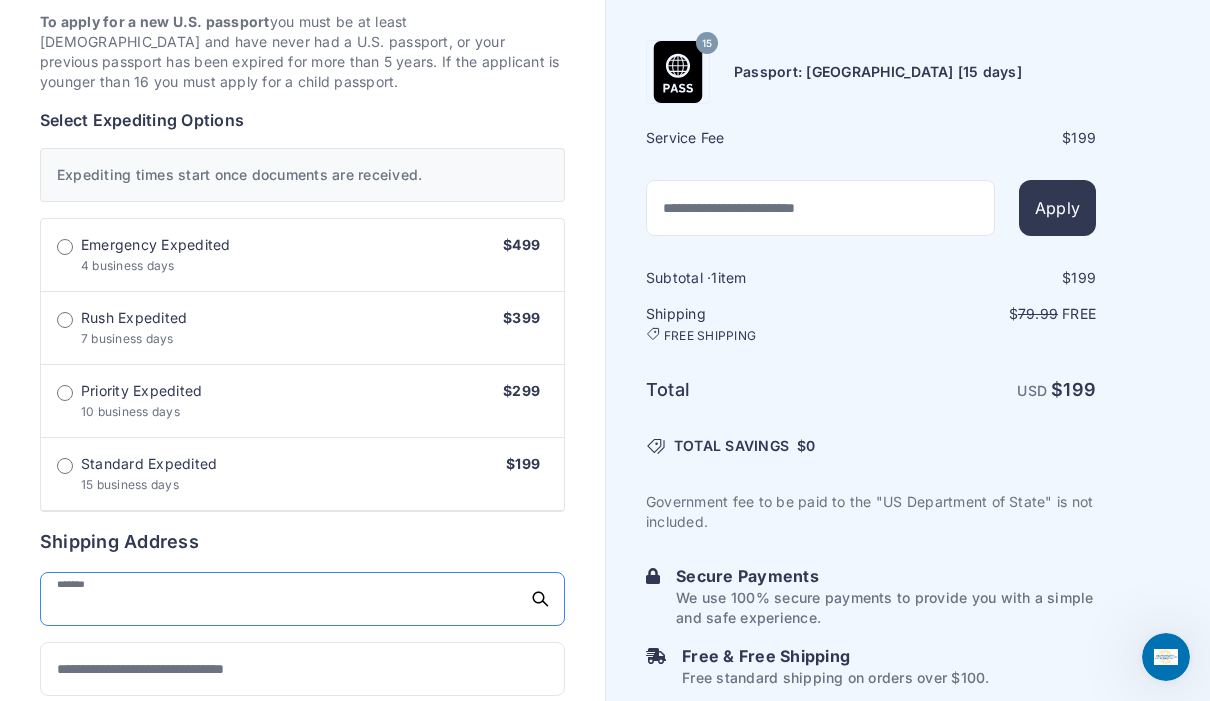 click at bounding box center [302, 599] 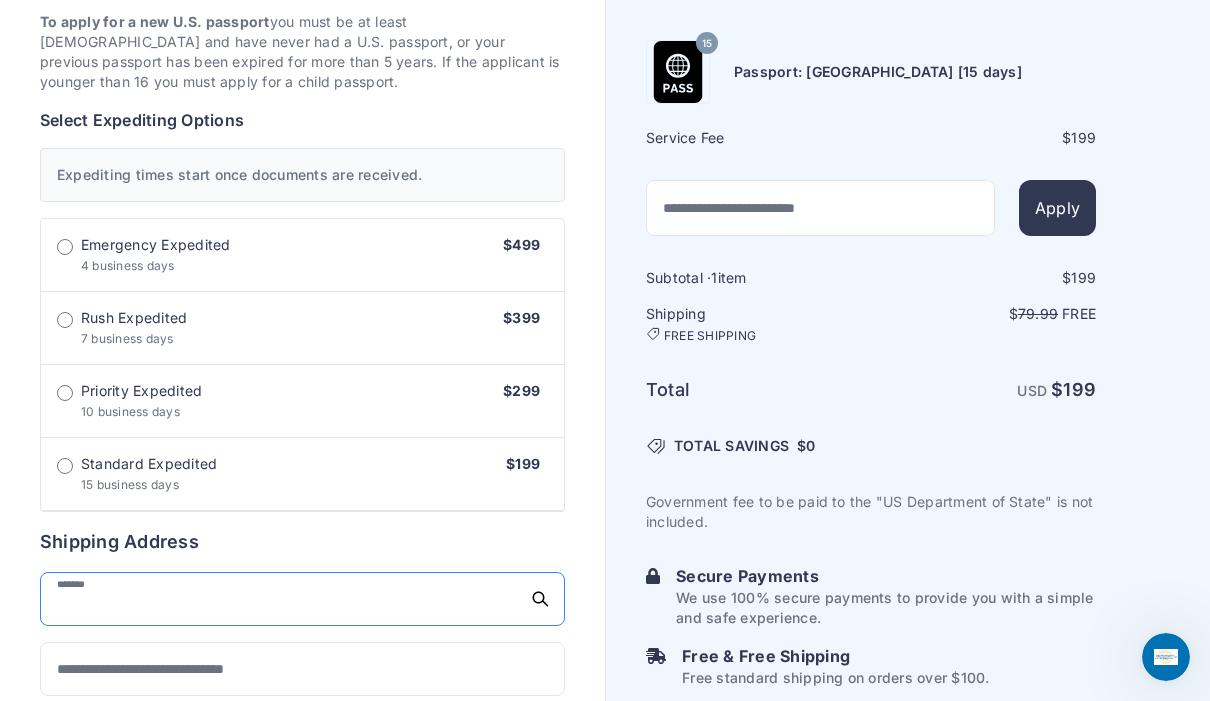 scroll, scrollTop: 502, scrollLeft: 0, axis: vertical 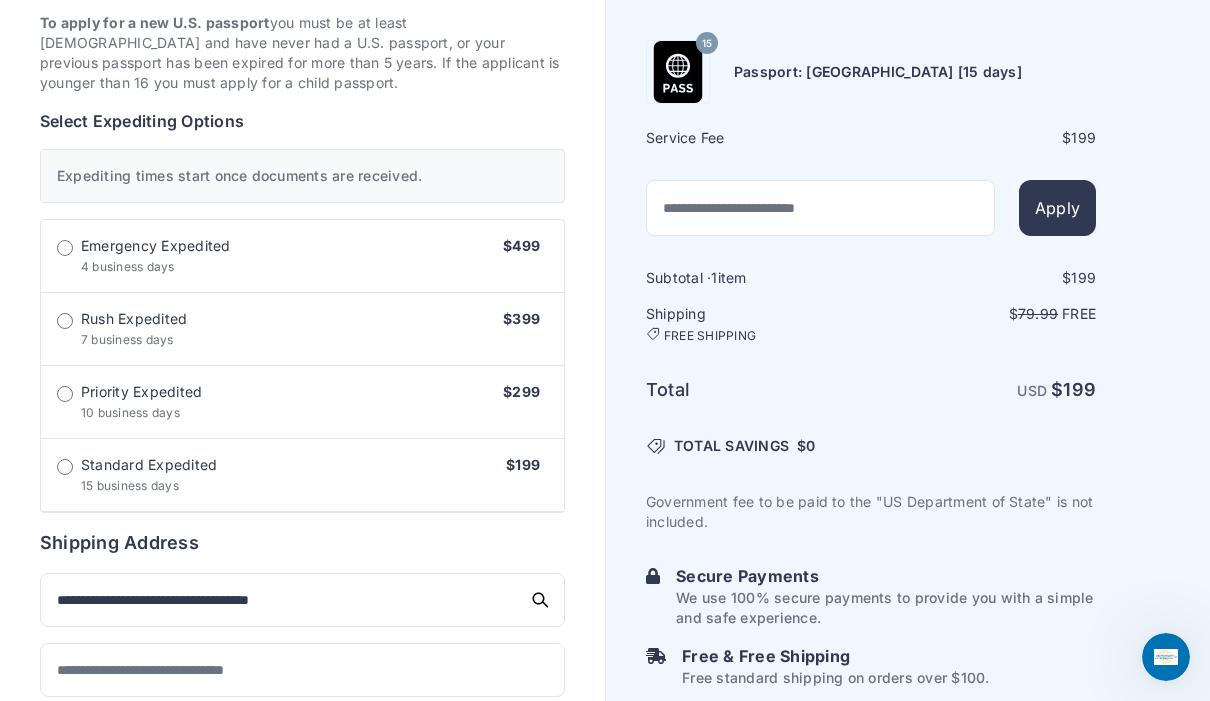 type on "**********" 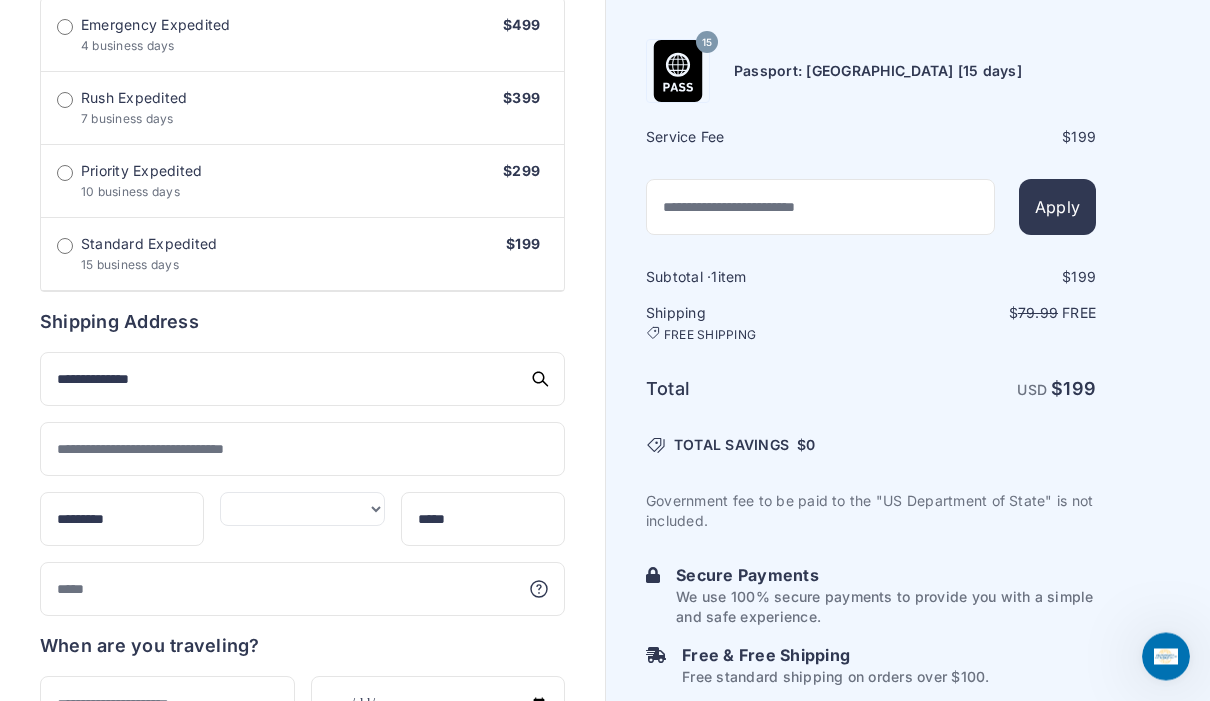 scroll, scrollTop: 723, scrollLeft: 0, axis: vertical 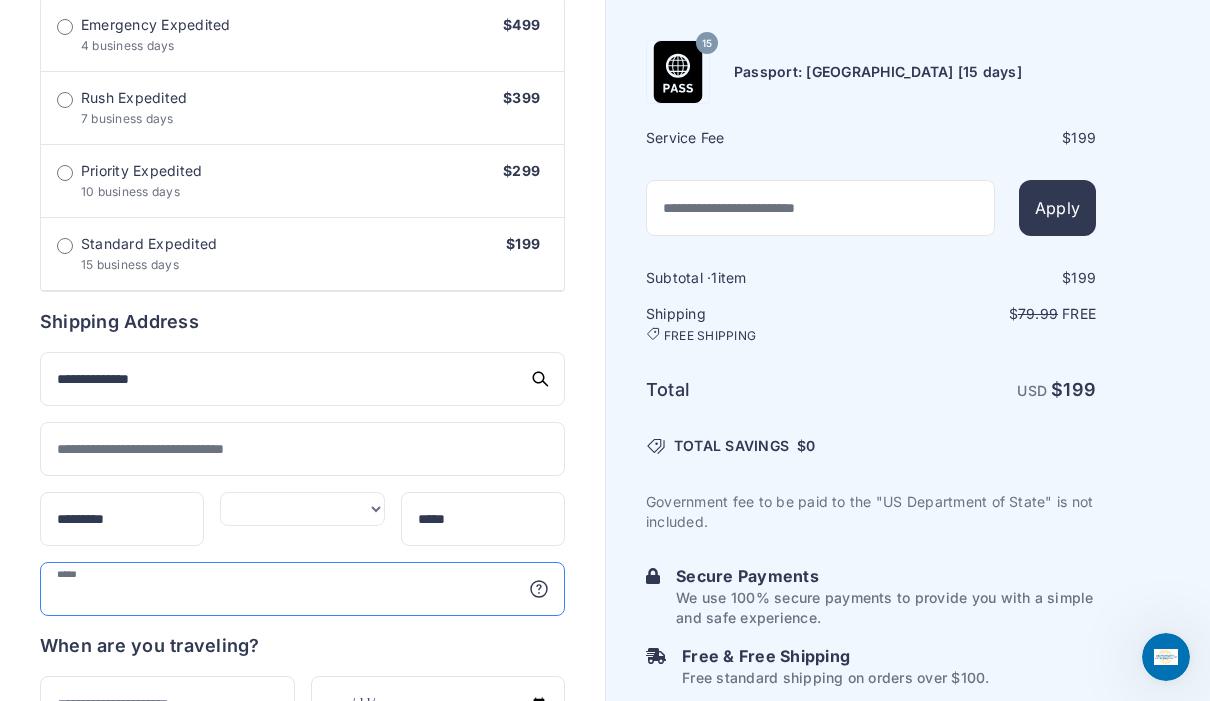 click at bounding box center [302, 589] 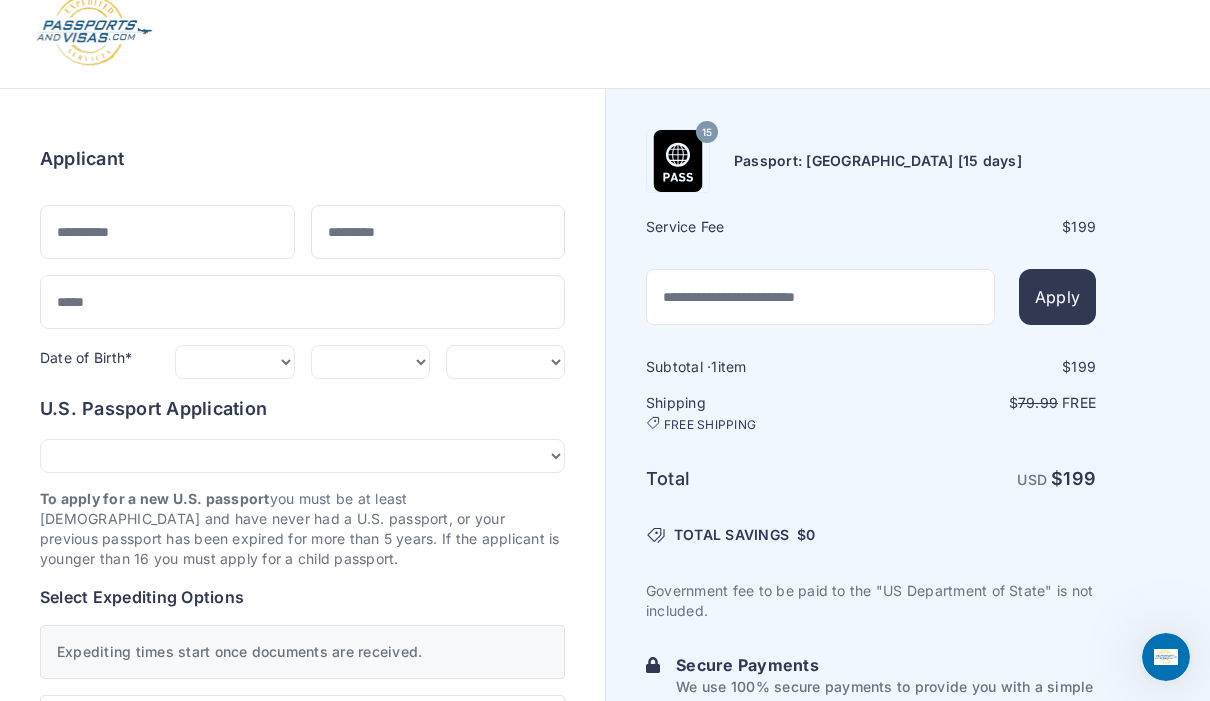 scroll, scrollTop: 0, scrollLeft: 0, axis: both 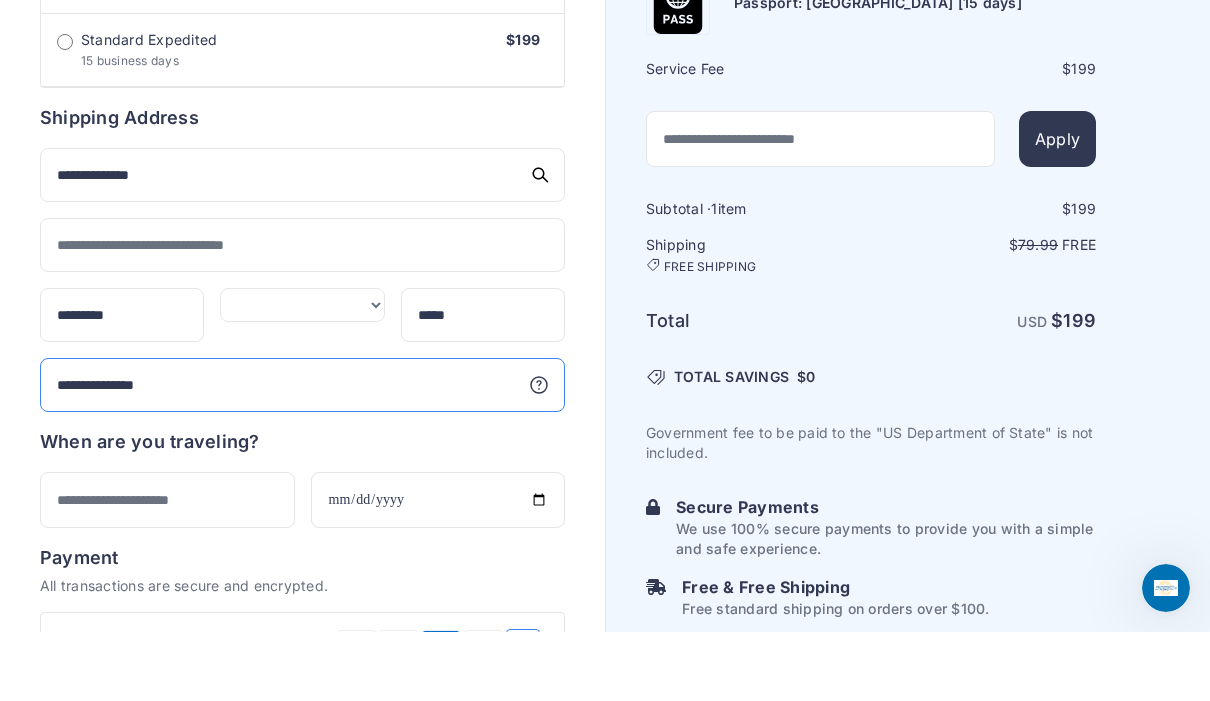 type on "**********" 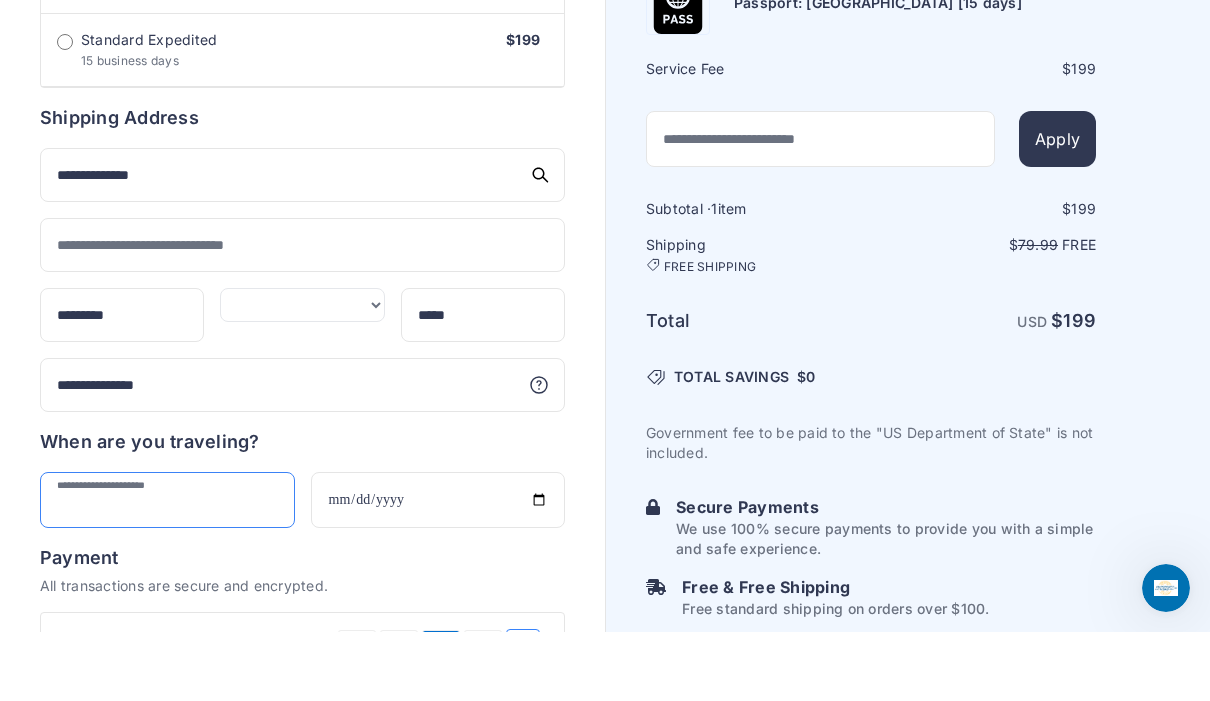 click at bounding box center (167, 569) 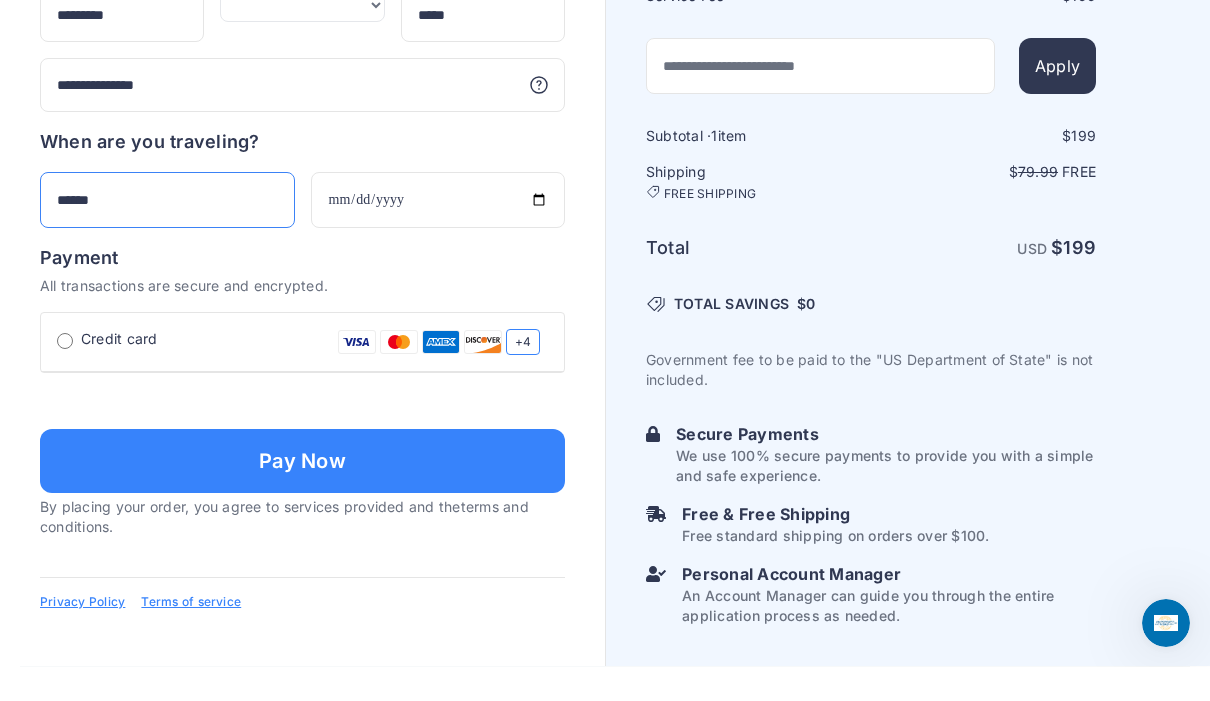 scroll, scrollTop: 1444, scrollLeft: 0, axis: vertical 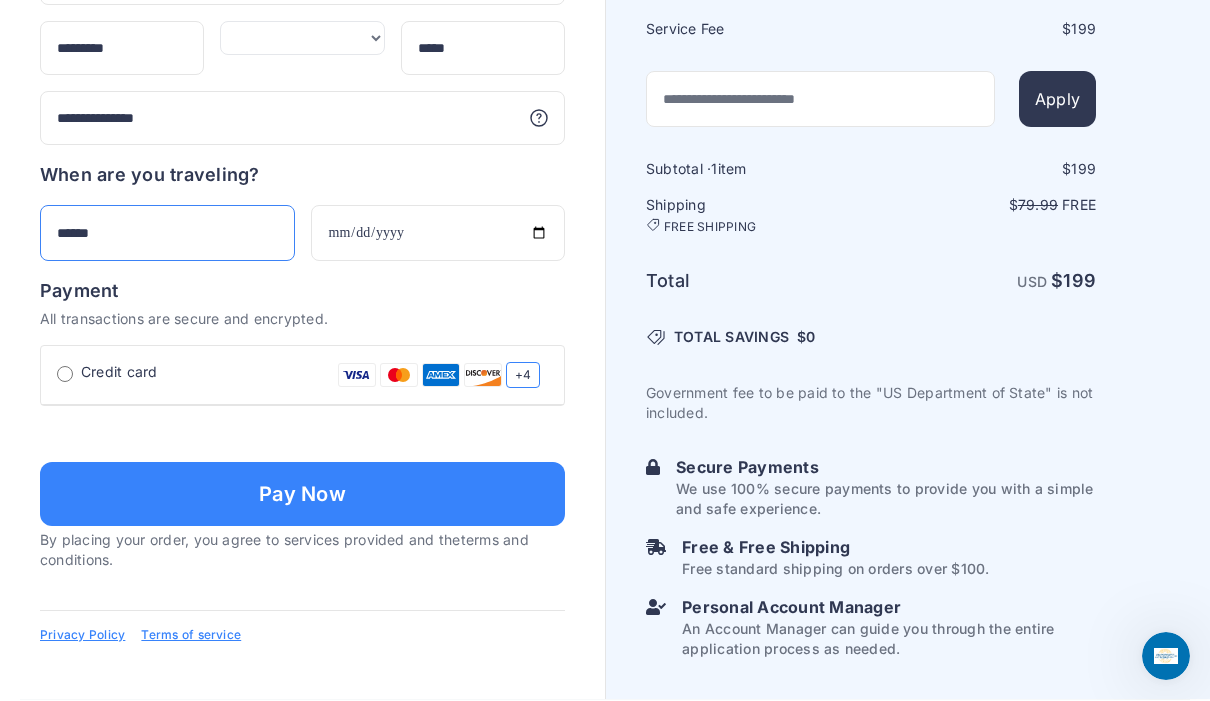 type on "******" 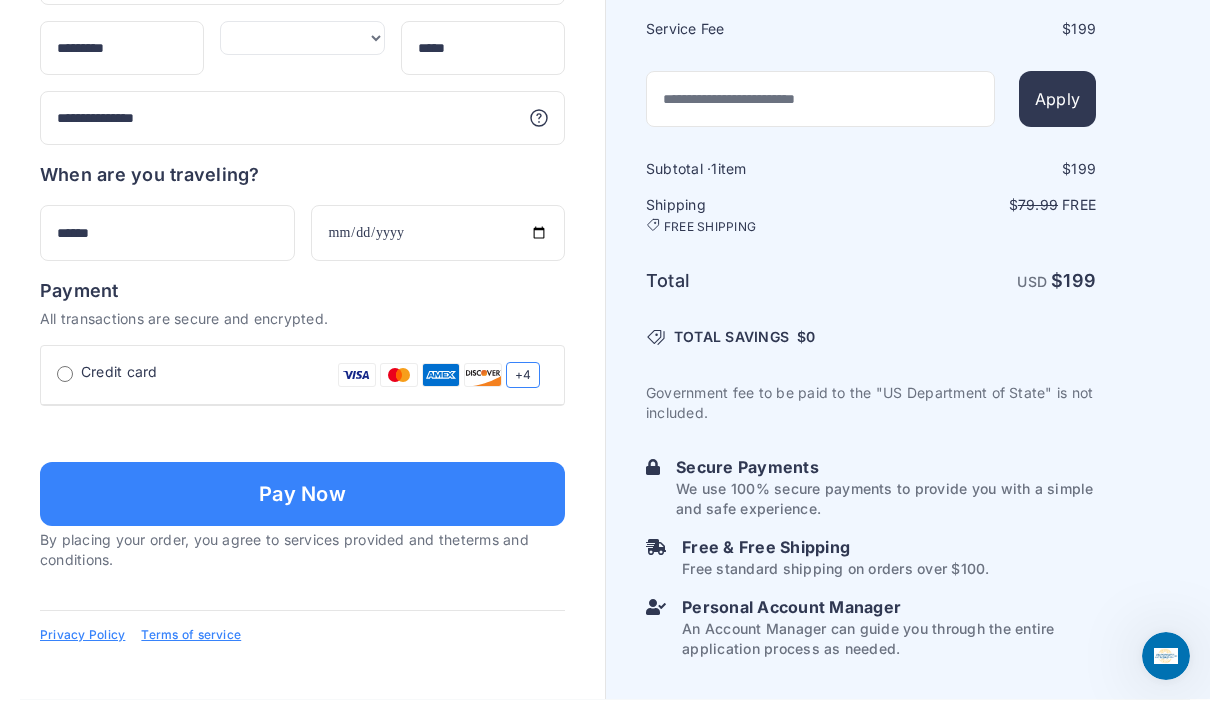 click at bounding box center (302, 433) 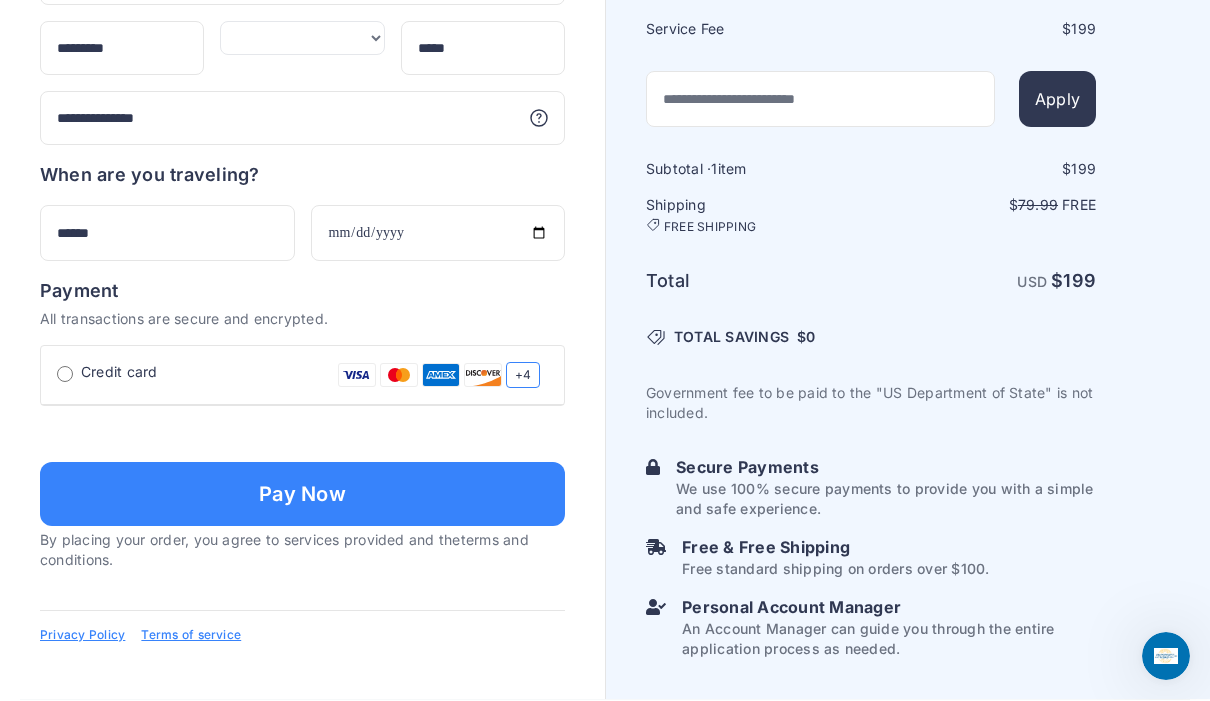 scroll, scrollTop: 1441, scrollLeft: 0, axis: vertical 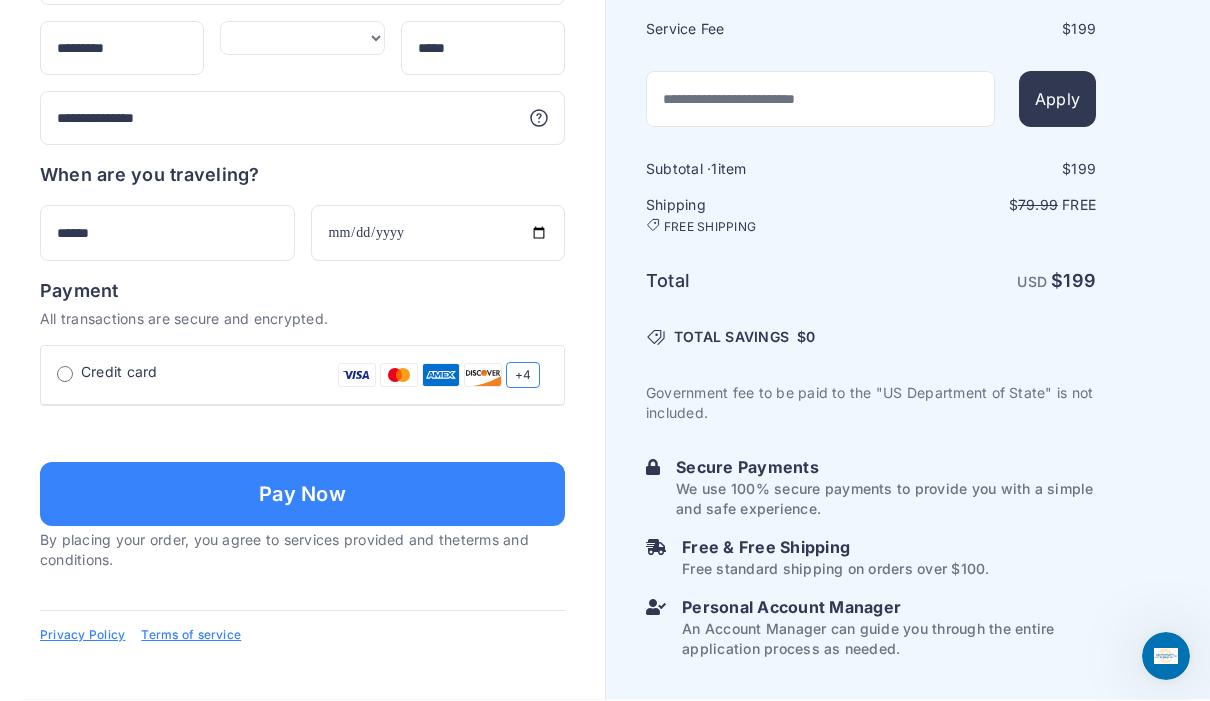 click on "Order summary
$ 199
15
199 1 $" at bounding box center (605, -246) 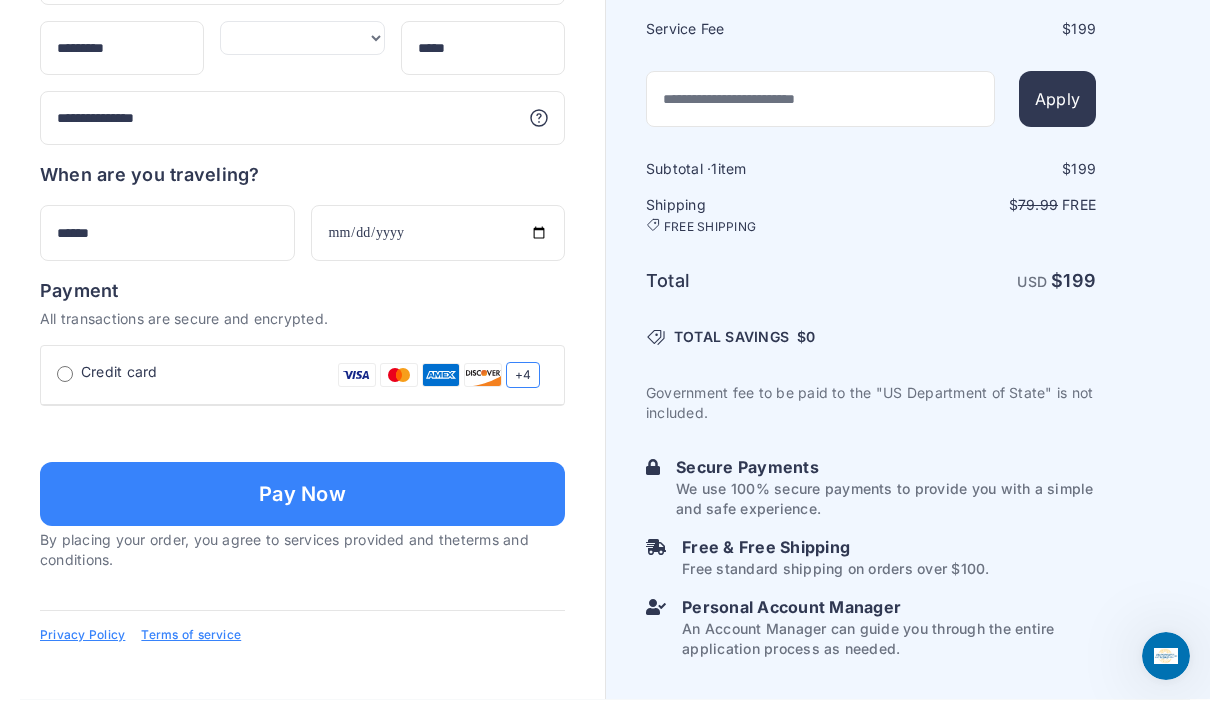 click on "15
[GEOGRAPHIC_DATA]: [GEOGRAPHIC_DATA] [15 days]
Service Fee
$ 199
Apply
1" at bounding box center [908, -189] 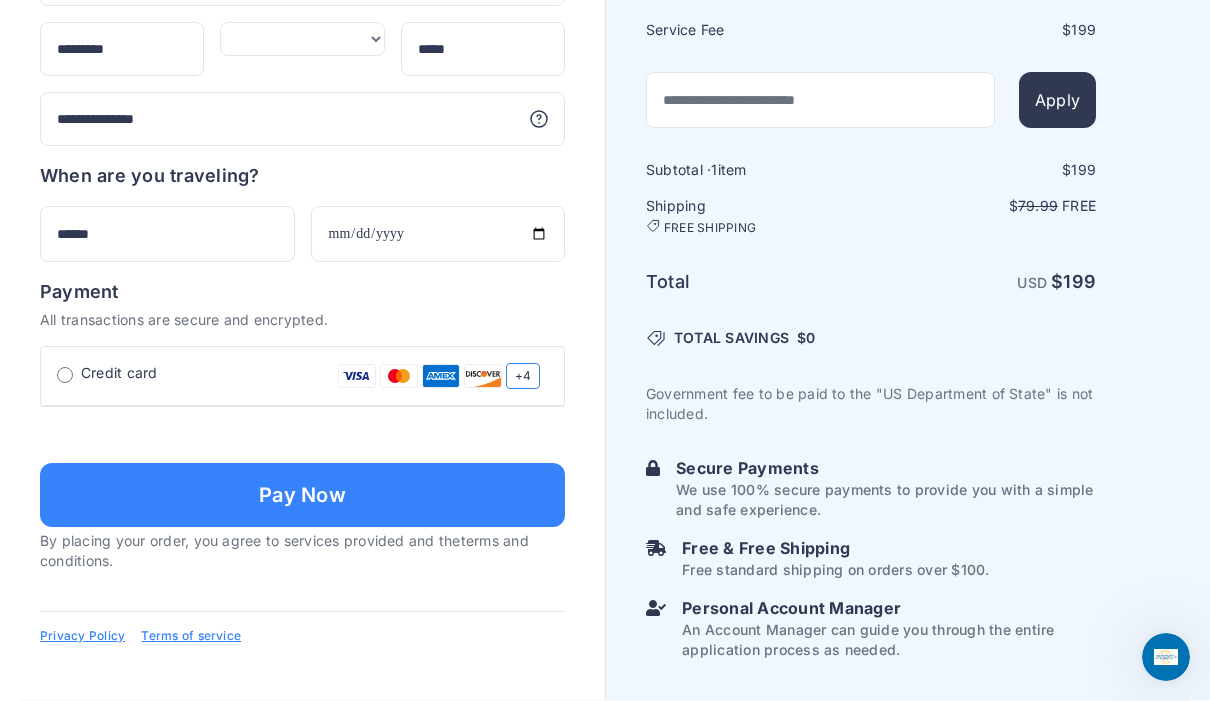 scroll, scrollTop: 1375, scrollLeft: 0, axis: vertical 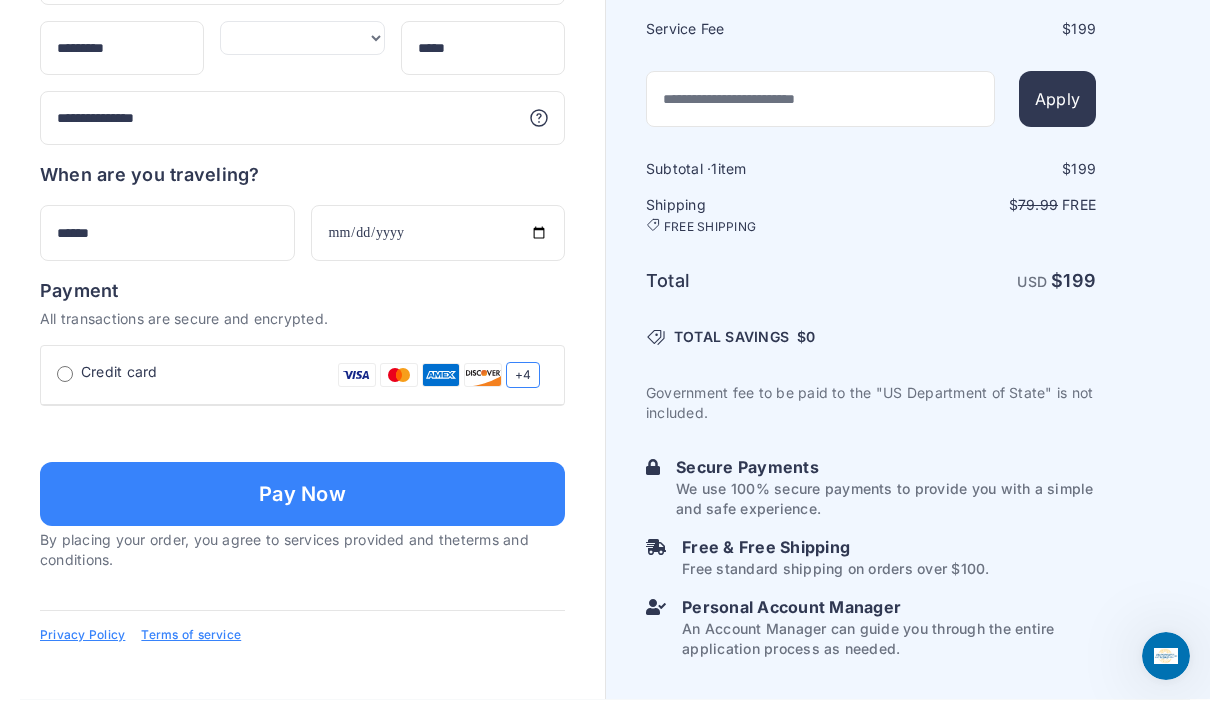 click at bounding box center [302, 433] 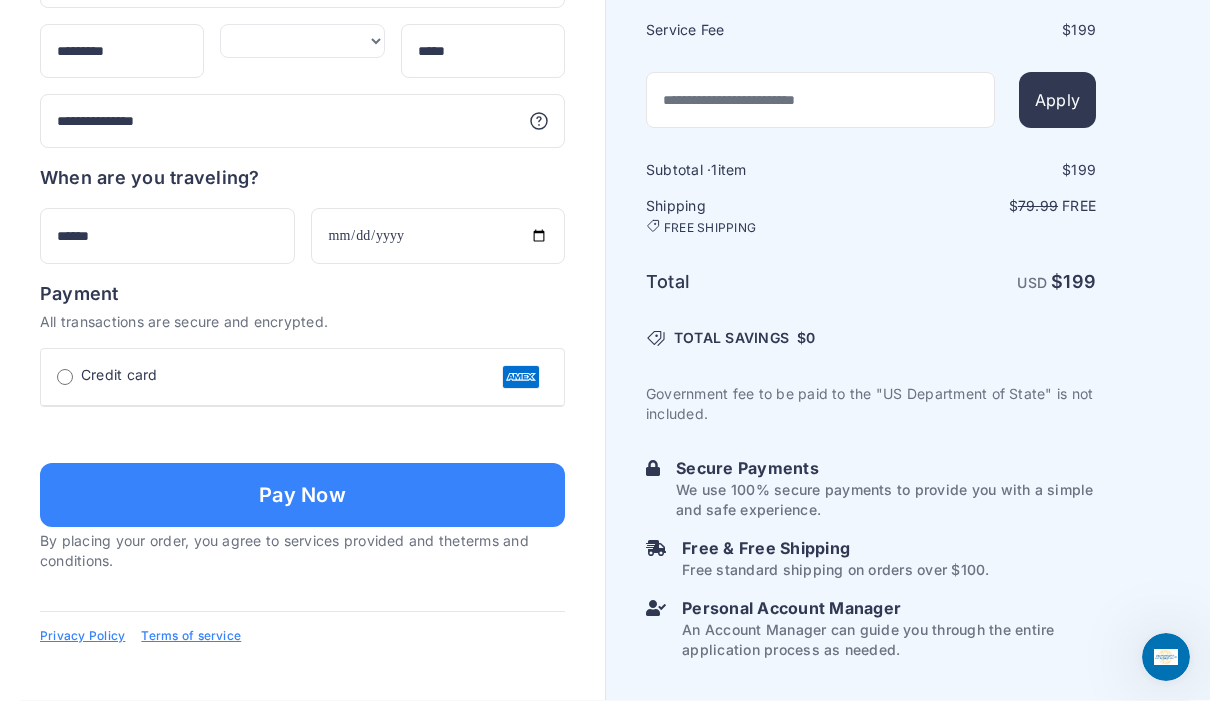 scroll, scrollTop: 1373, scrollLeft: 0, axis: vertical 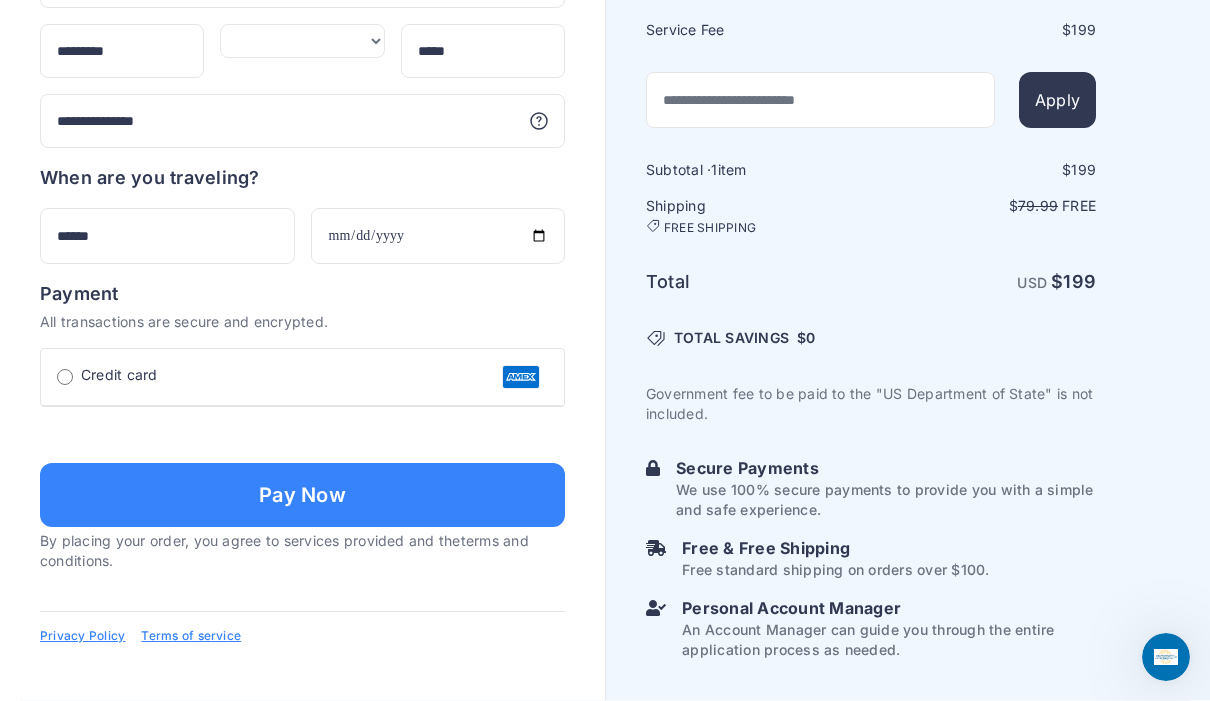 click at bounding box center [302, 573] 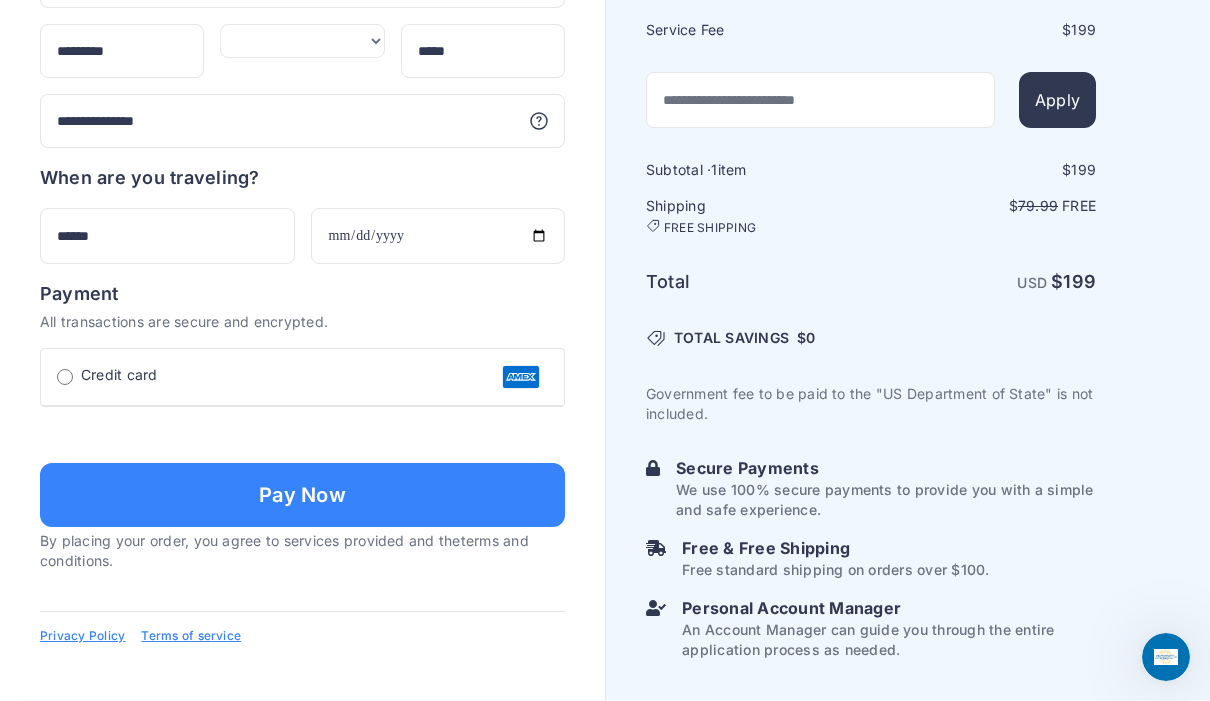 click on "**********" at bounding box center [302, 433] 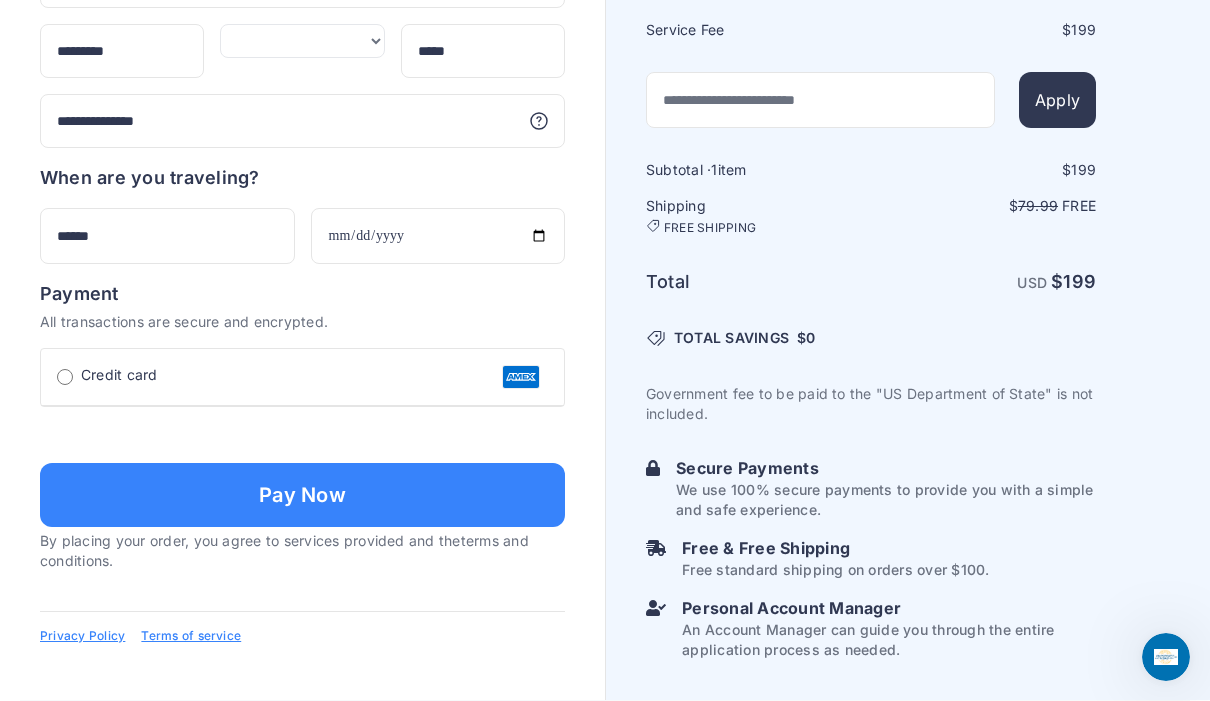 click at bounding box center (302, 573) 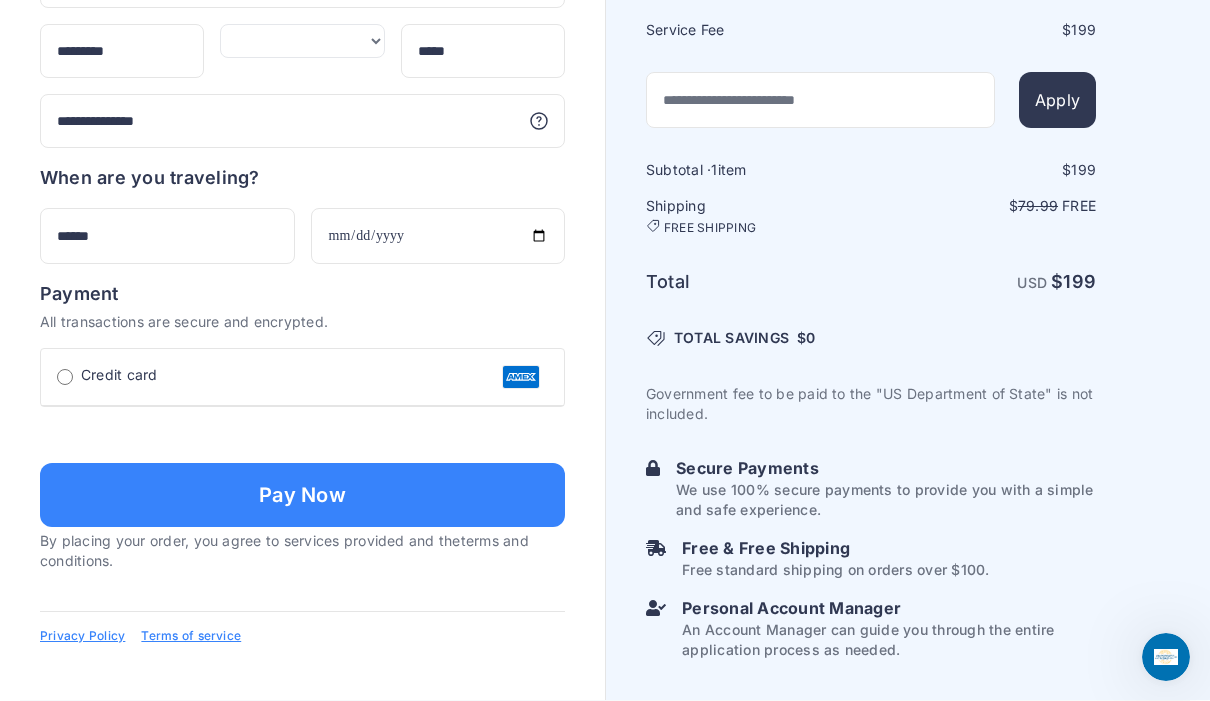 type on "**********" 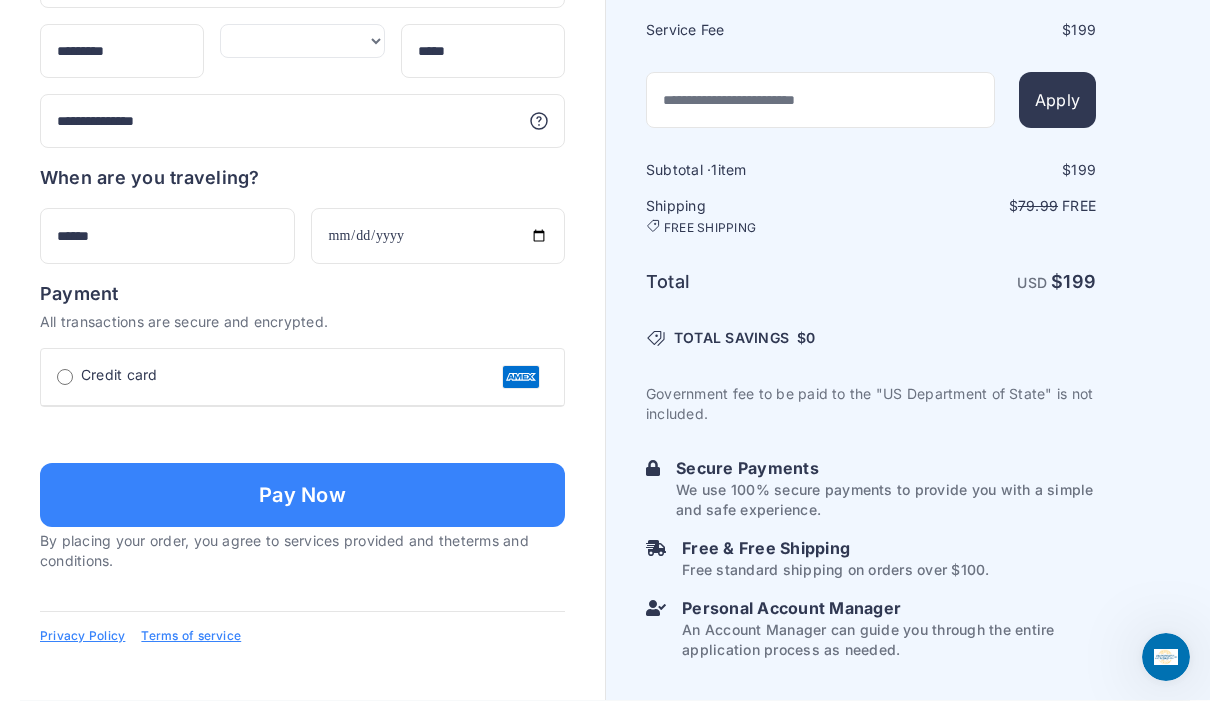 click at bounding box center [302, 735] 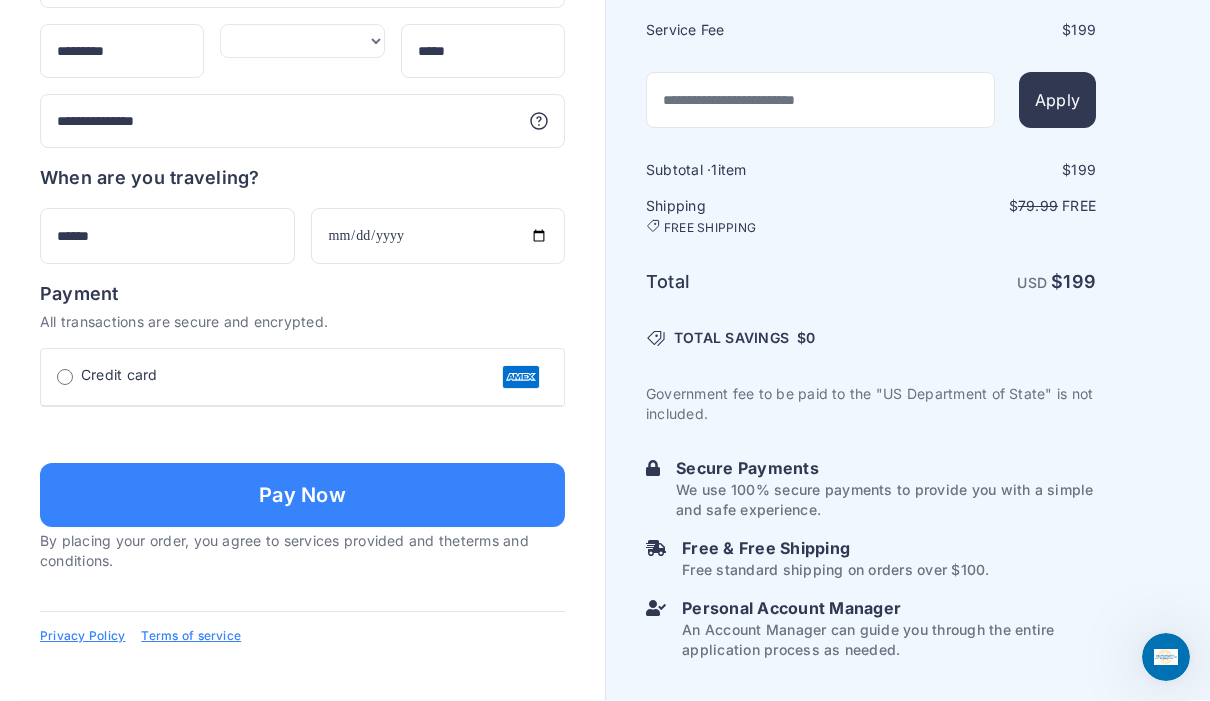 type on "**********" 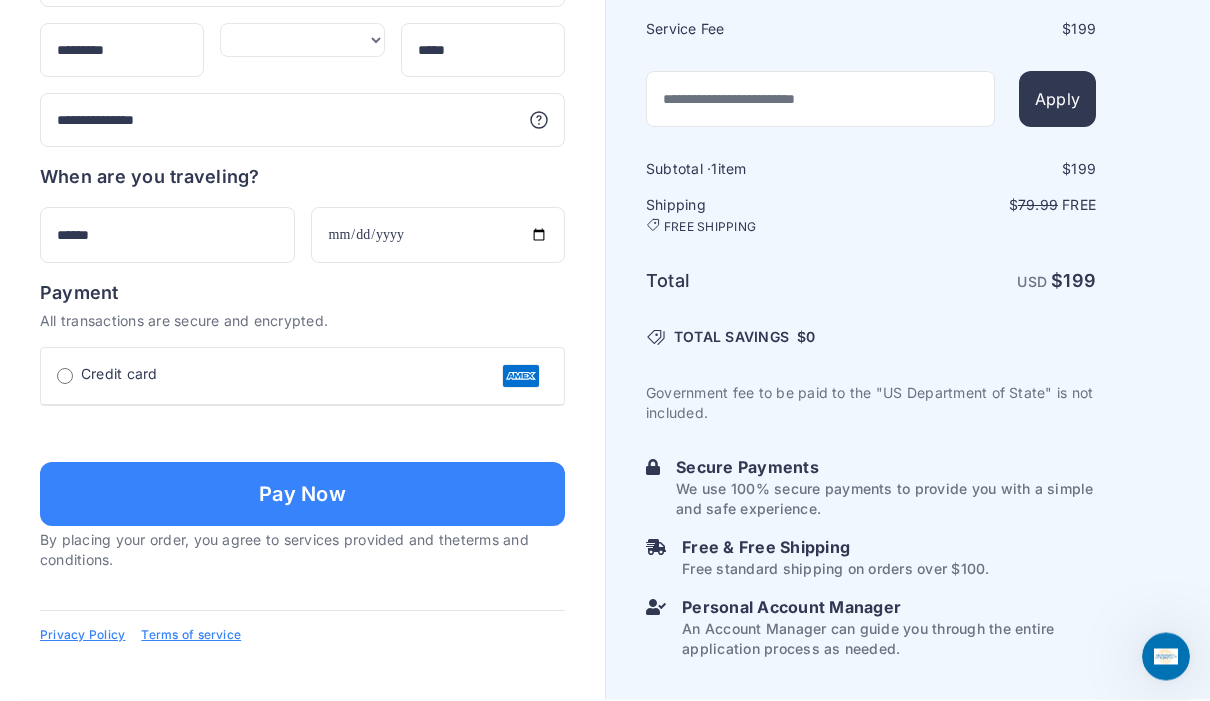 scroll, scrollTop: 1542, scrollLeft: 0, axis: vertical 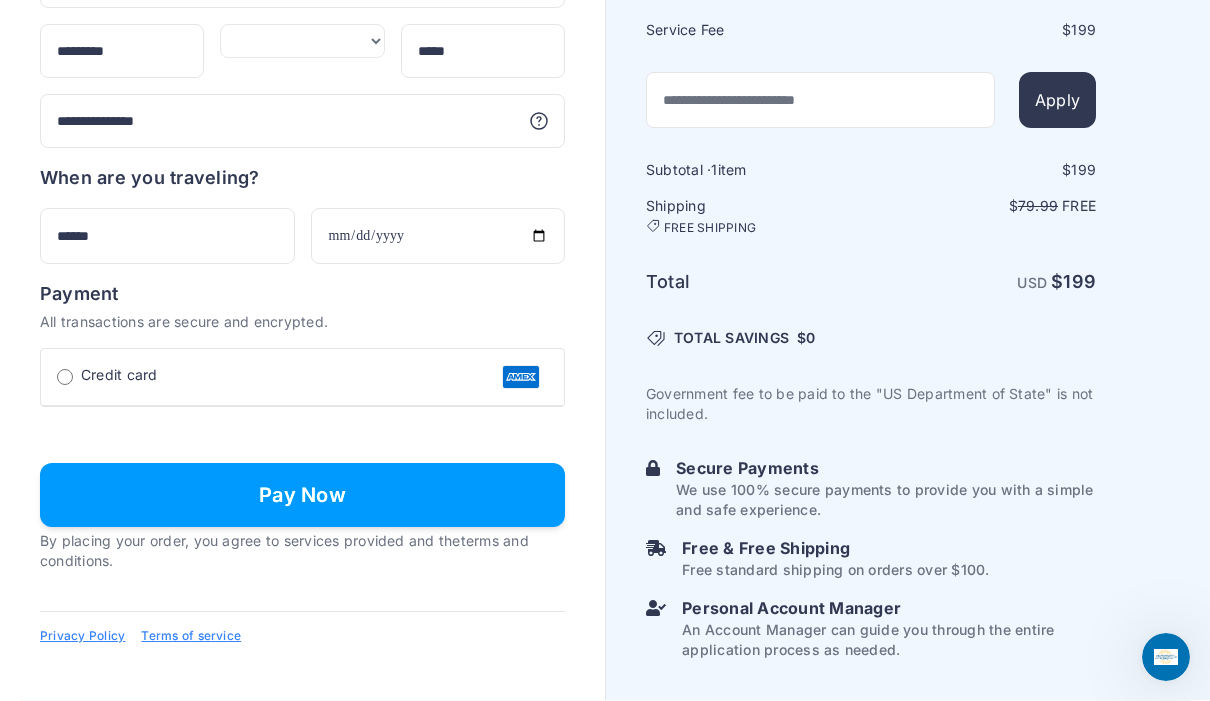 click on "Pay Now" at bounding box center (302, 495) 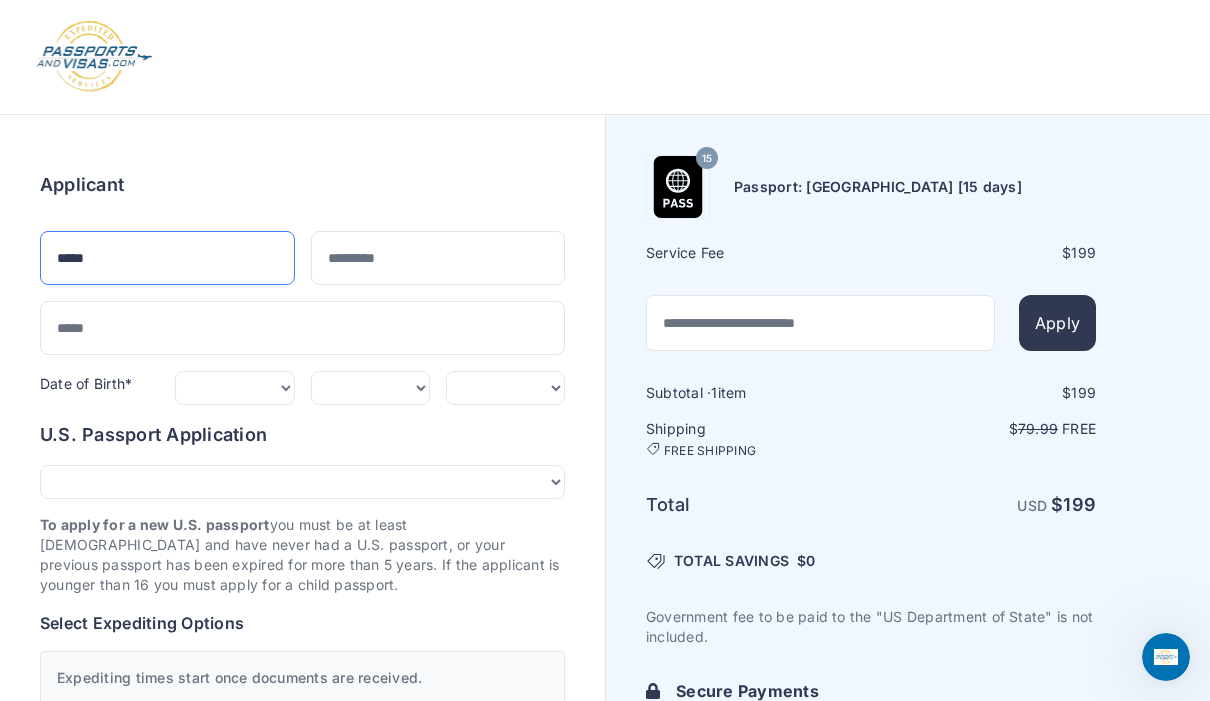 type on "*****" 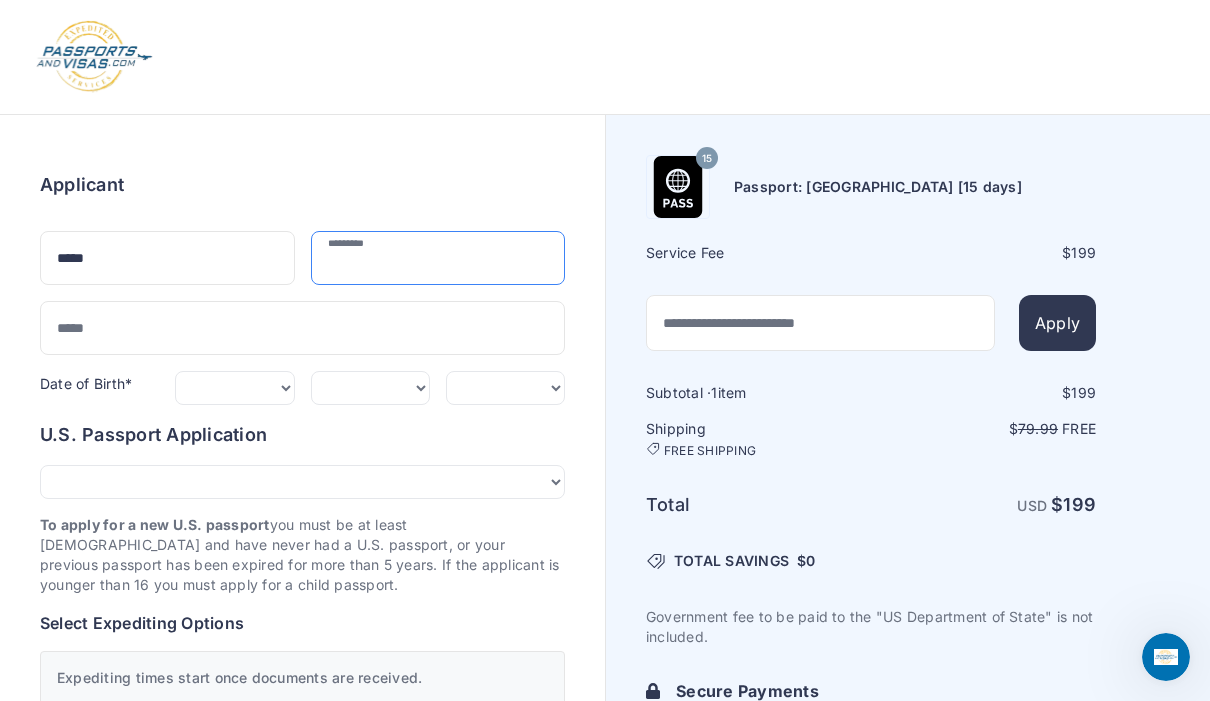 click at bounding box center (438, 258) 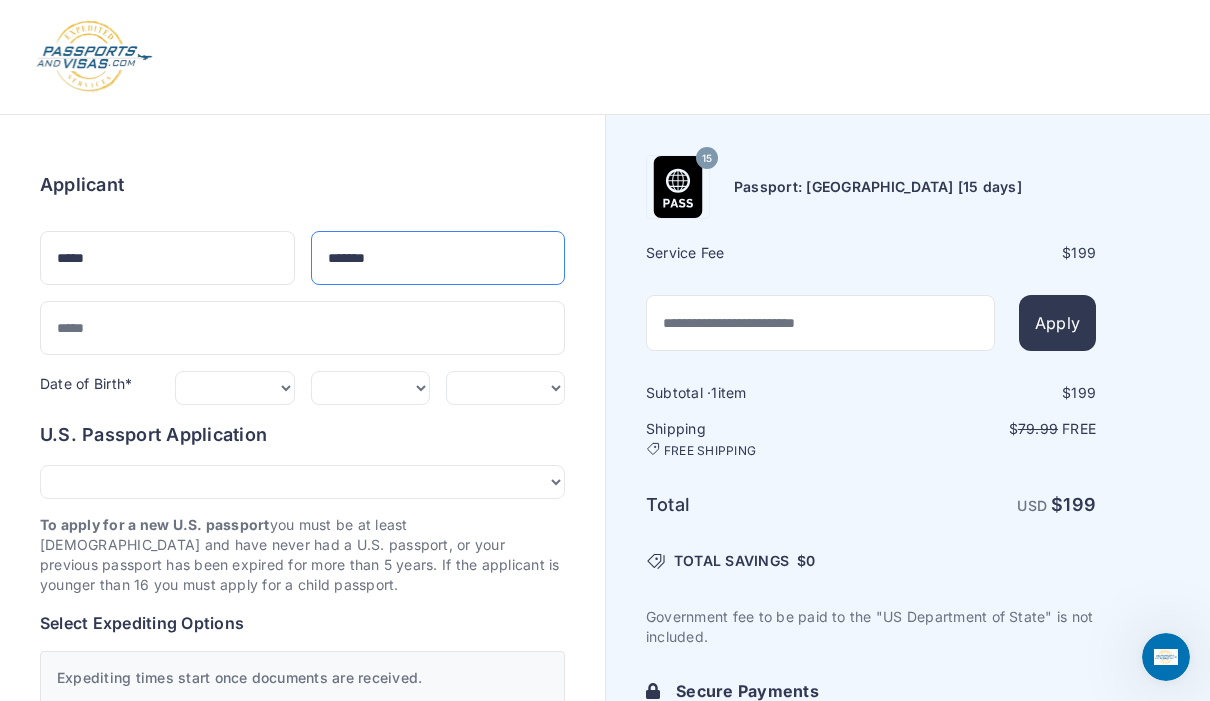 type on "*******" 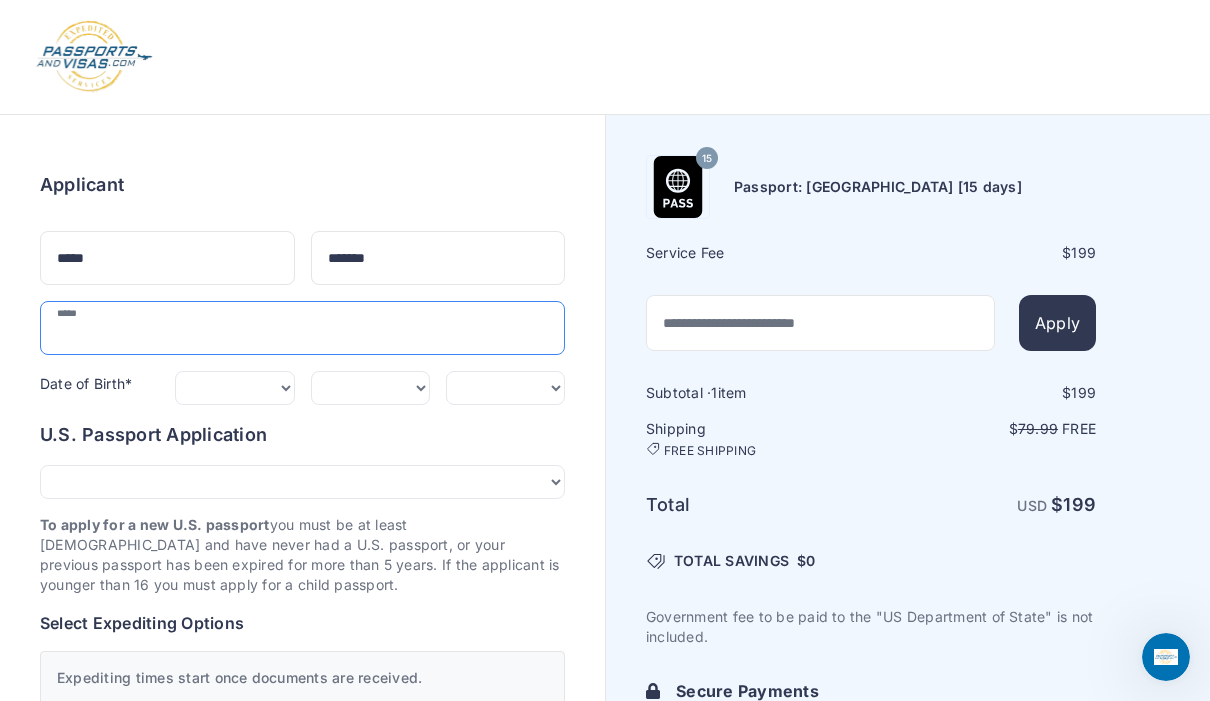 click at bounding box center [302, 328] 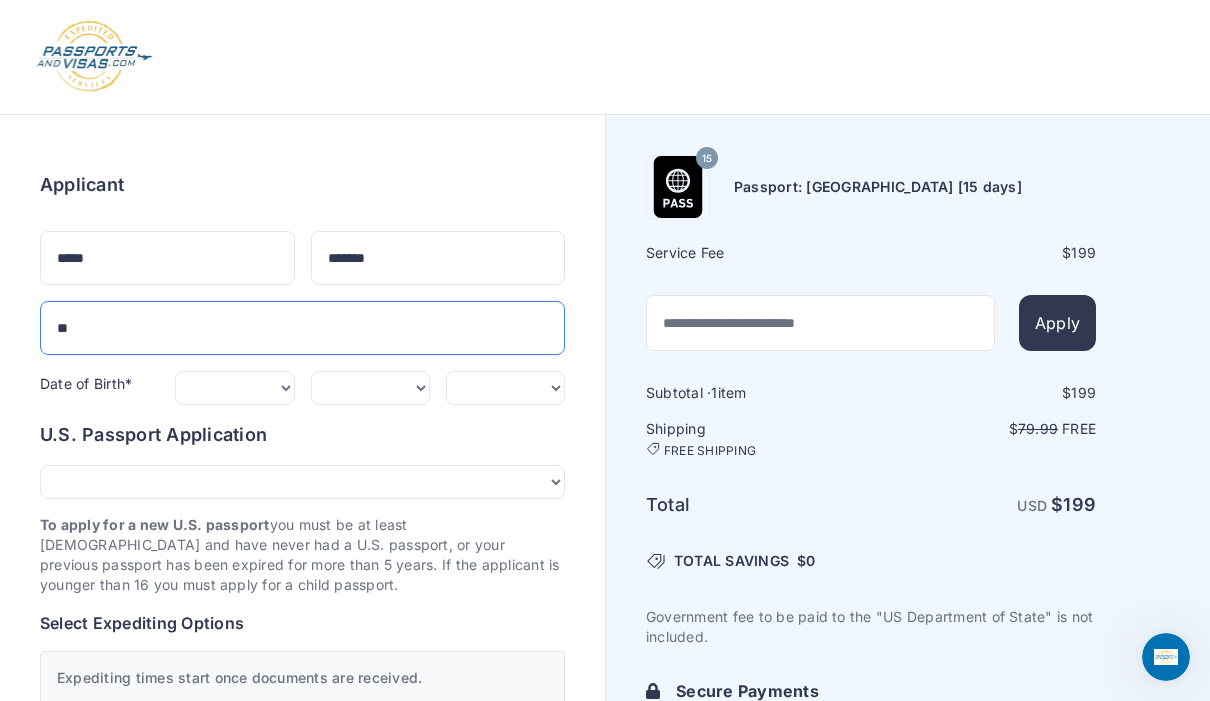 type on "***" 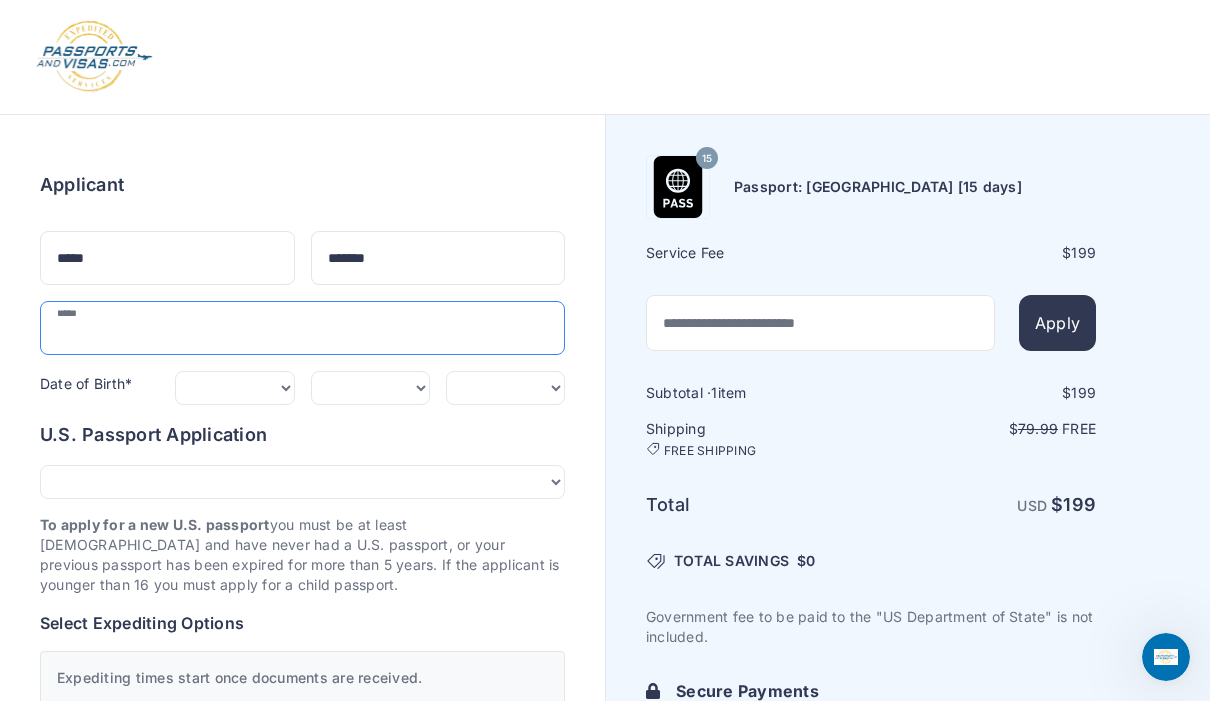 type on "**********" 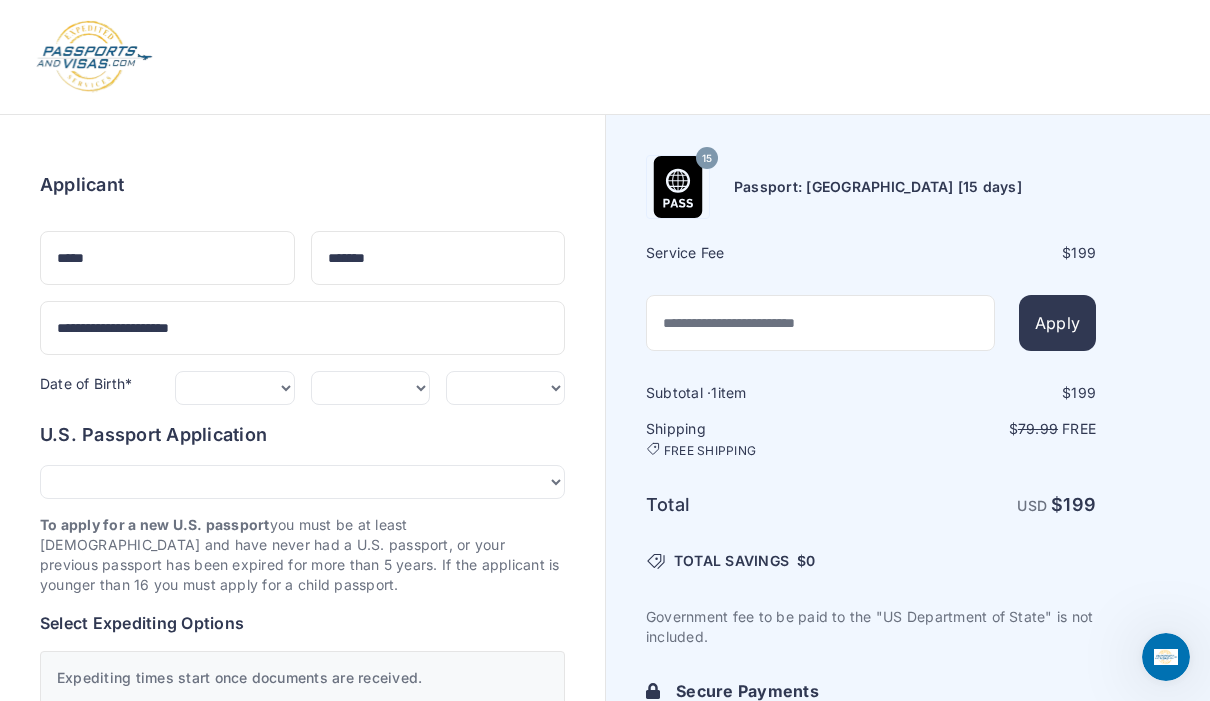 click on "Date of Birth*" at bounding box center [86, 383] 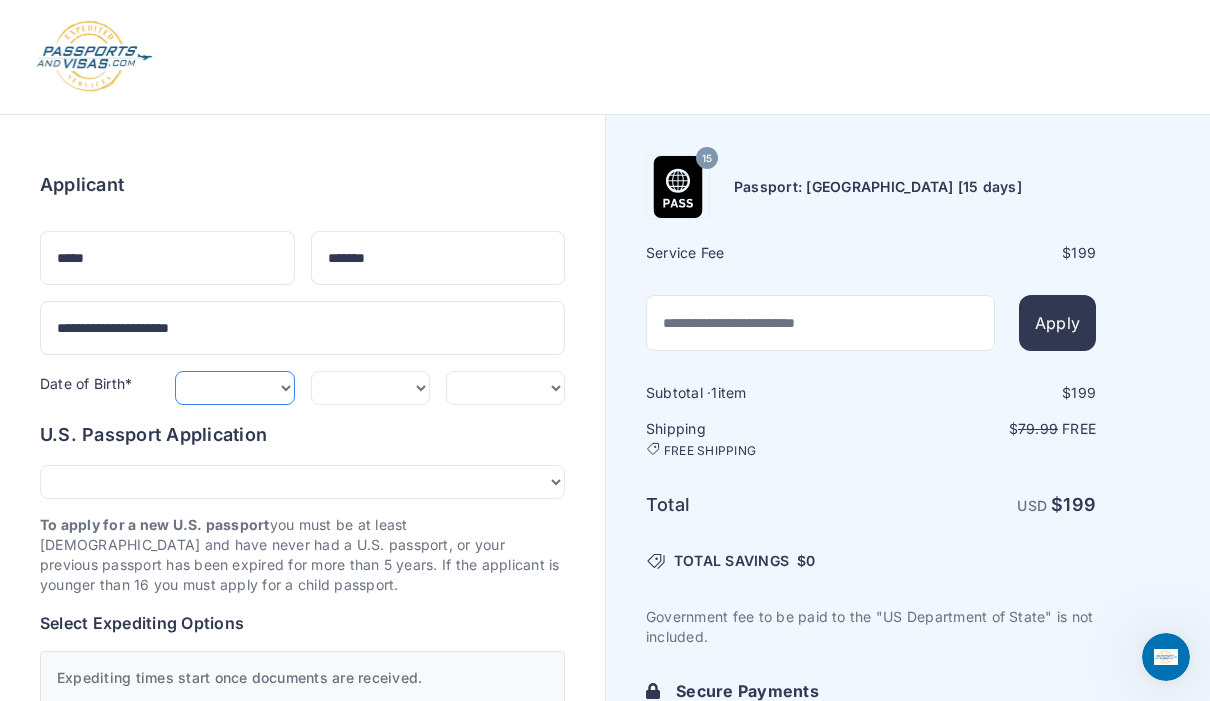 click on "*****
*******
********
*****
*****
***
****
****
******
*********
*******
********
********" at bounding box center (234, 388) 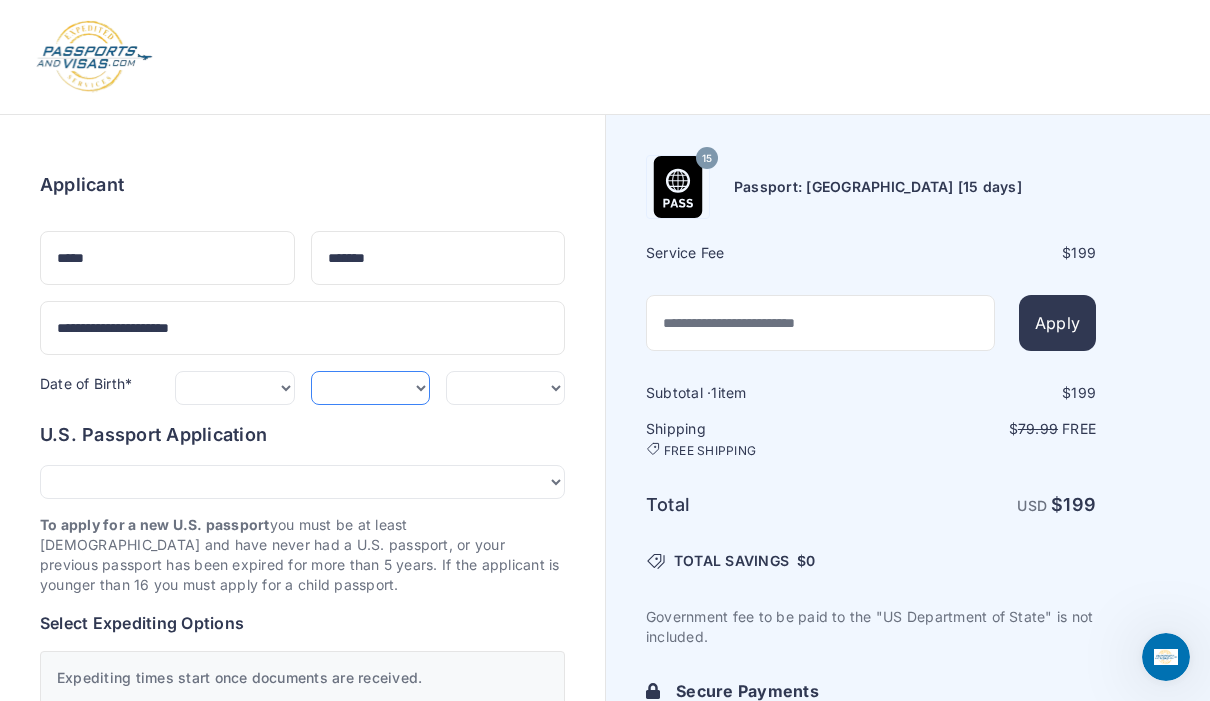 click on "***
*
*
*
*
*
*
*
*
*
**
**
**
**
** ** ** ** ** **" at bounding box center [370, 388] 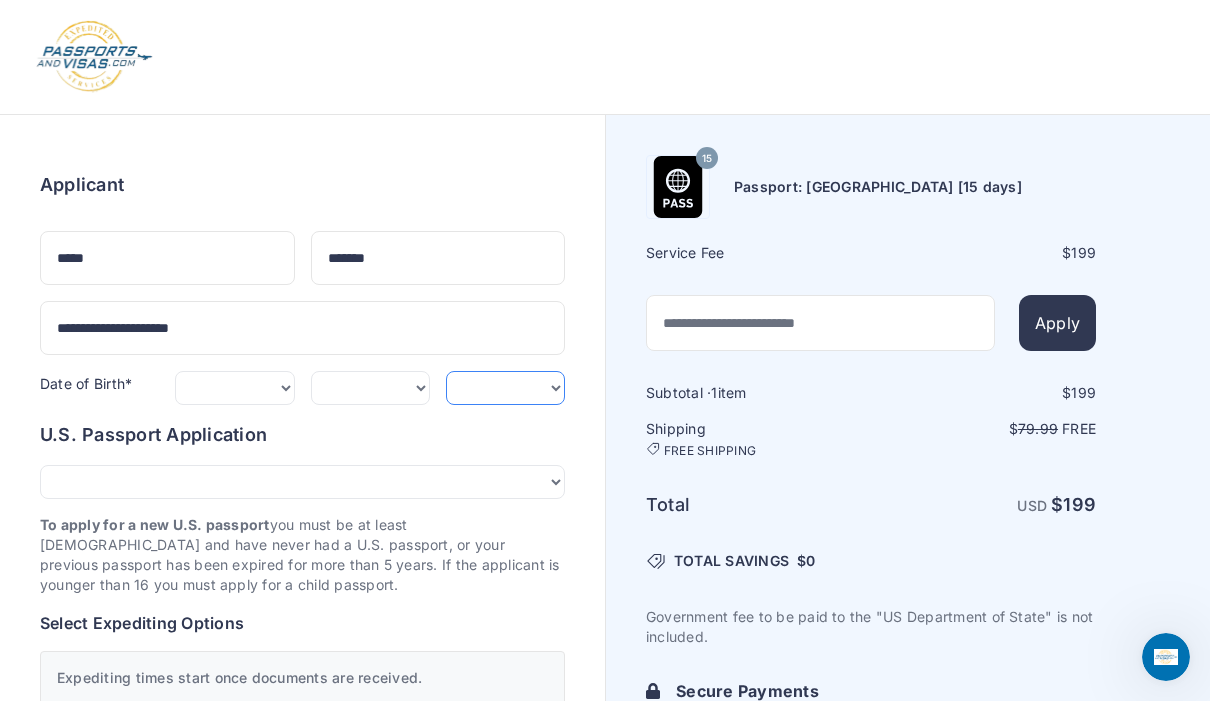 click on "****
****
****
****
****
****
****
****
****
****
****
****
****
**** **** **** **** **** **** **** **** **** **** ****" at bounding box center [505, 388] 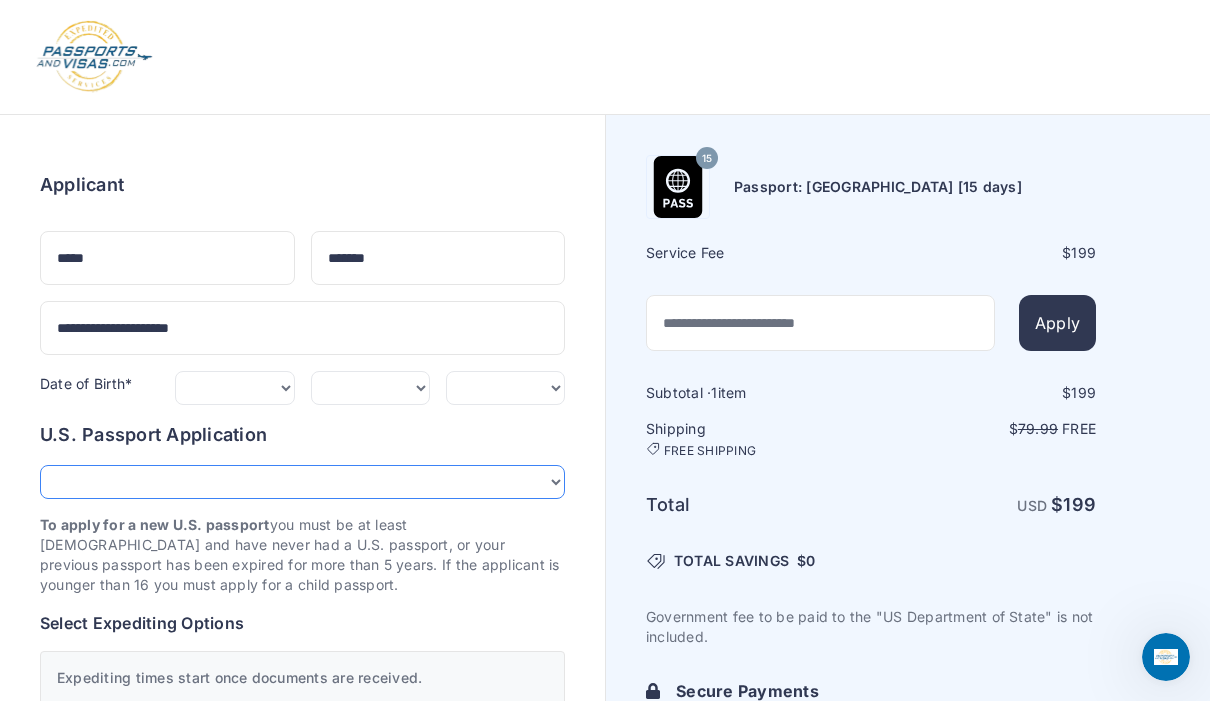 click on "**********" at bounding box center [302, 482] 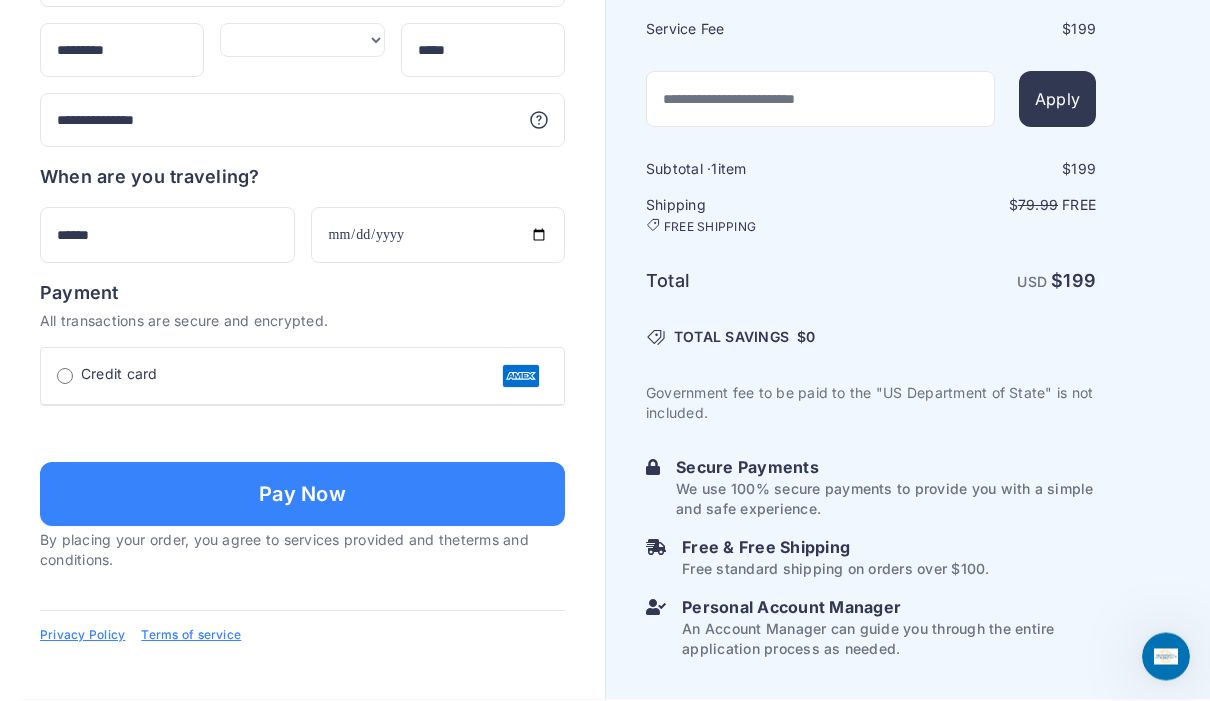 scroll, scrollTop: 1587, scrollLeft: 0, axis: vertical 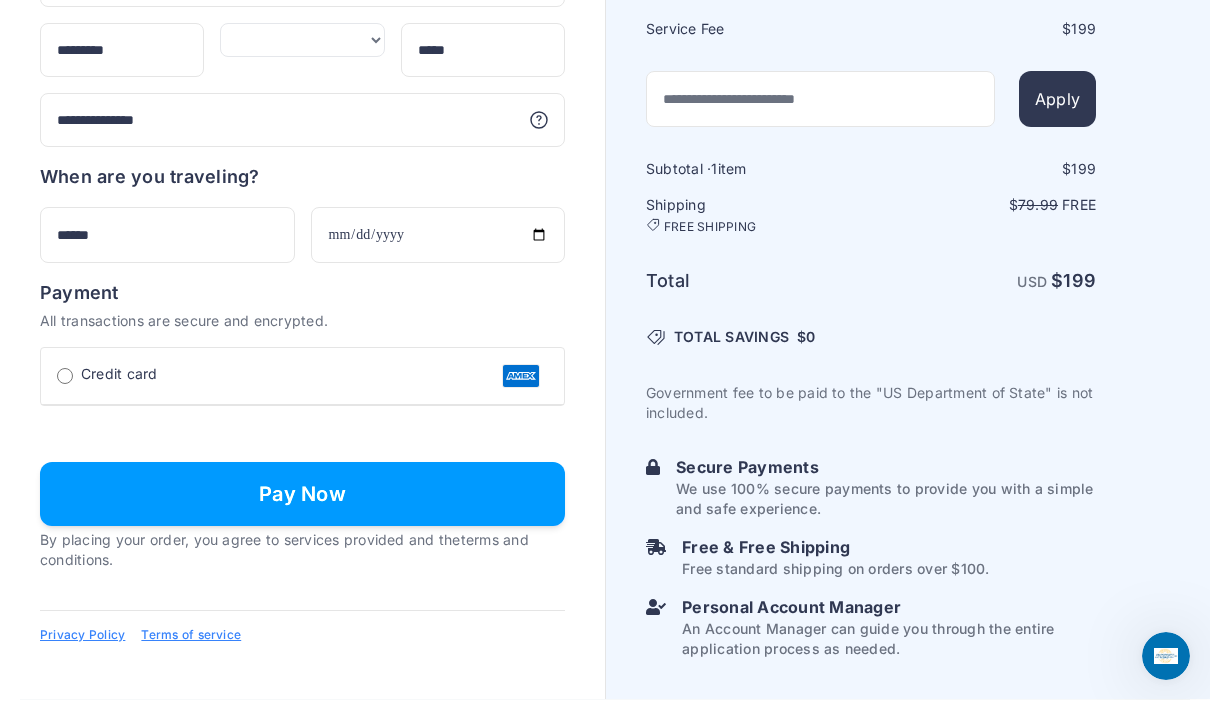 click on "Pay Now" at bounding box center (302, 495) 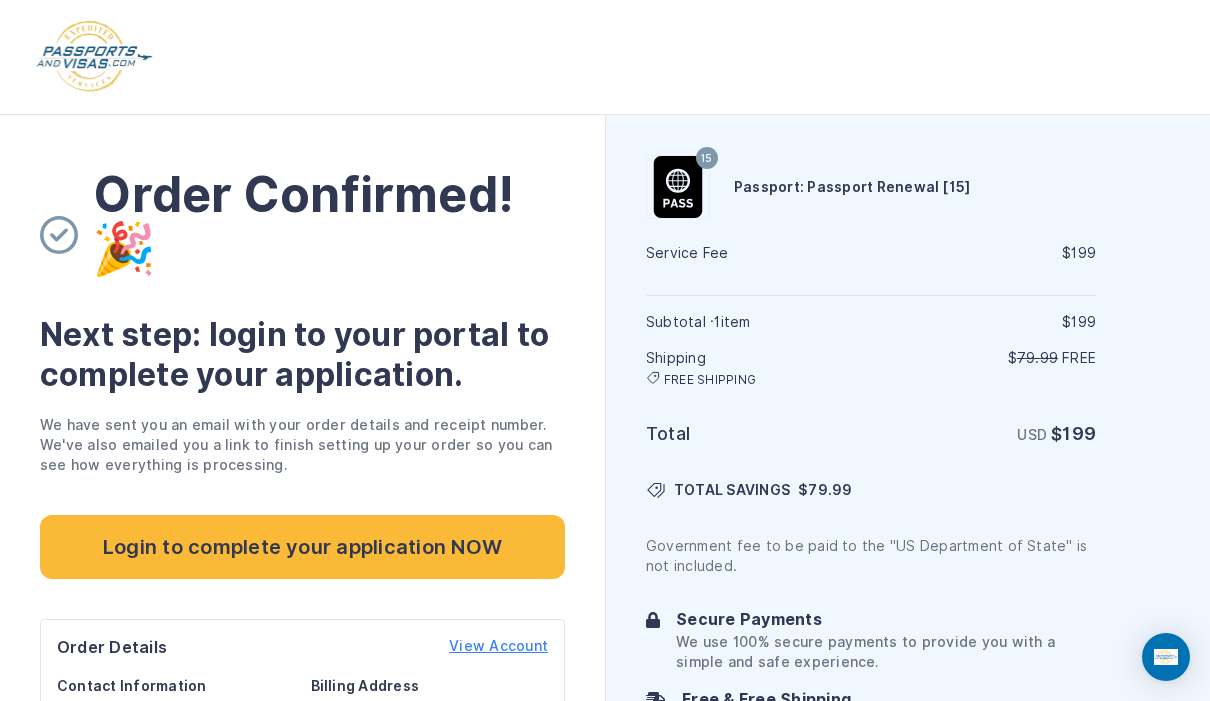 scroll, scrollTop: 0, scrollLeft: 0, axis: both 